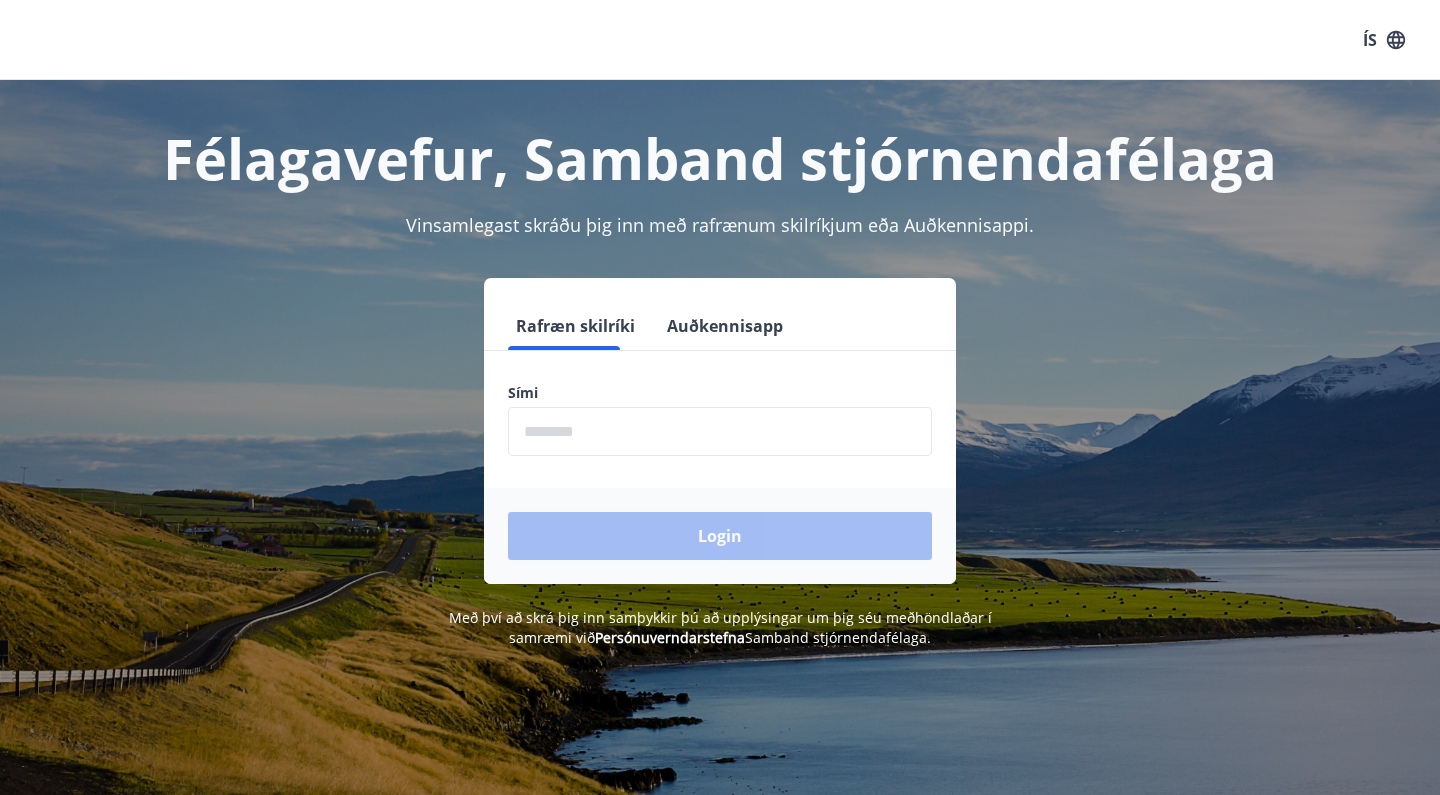 scroll, scrollTop: 0, scrollLeft: 0, axis: both 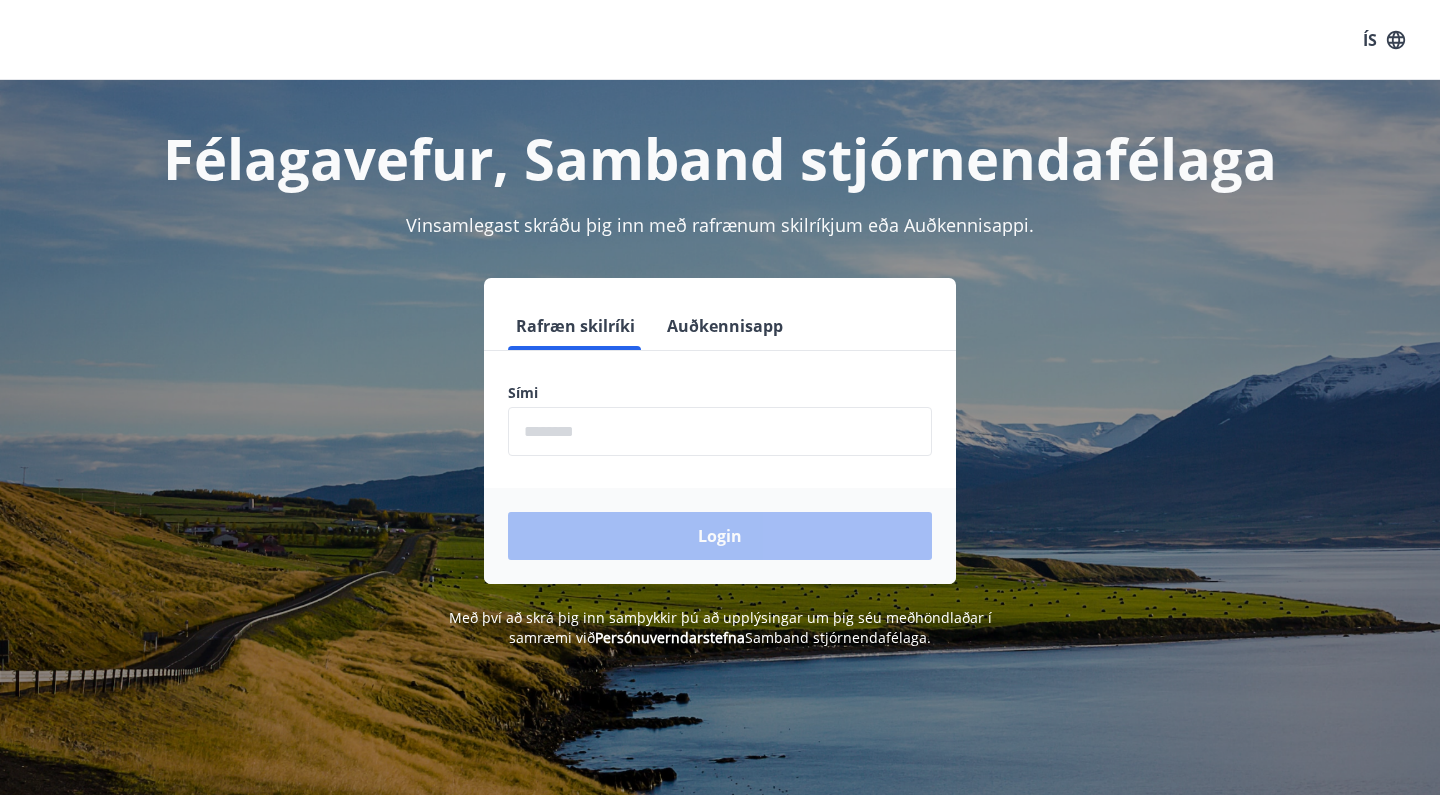 click on "Auðkennisapp" at bounding box center (725, 326) 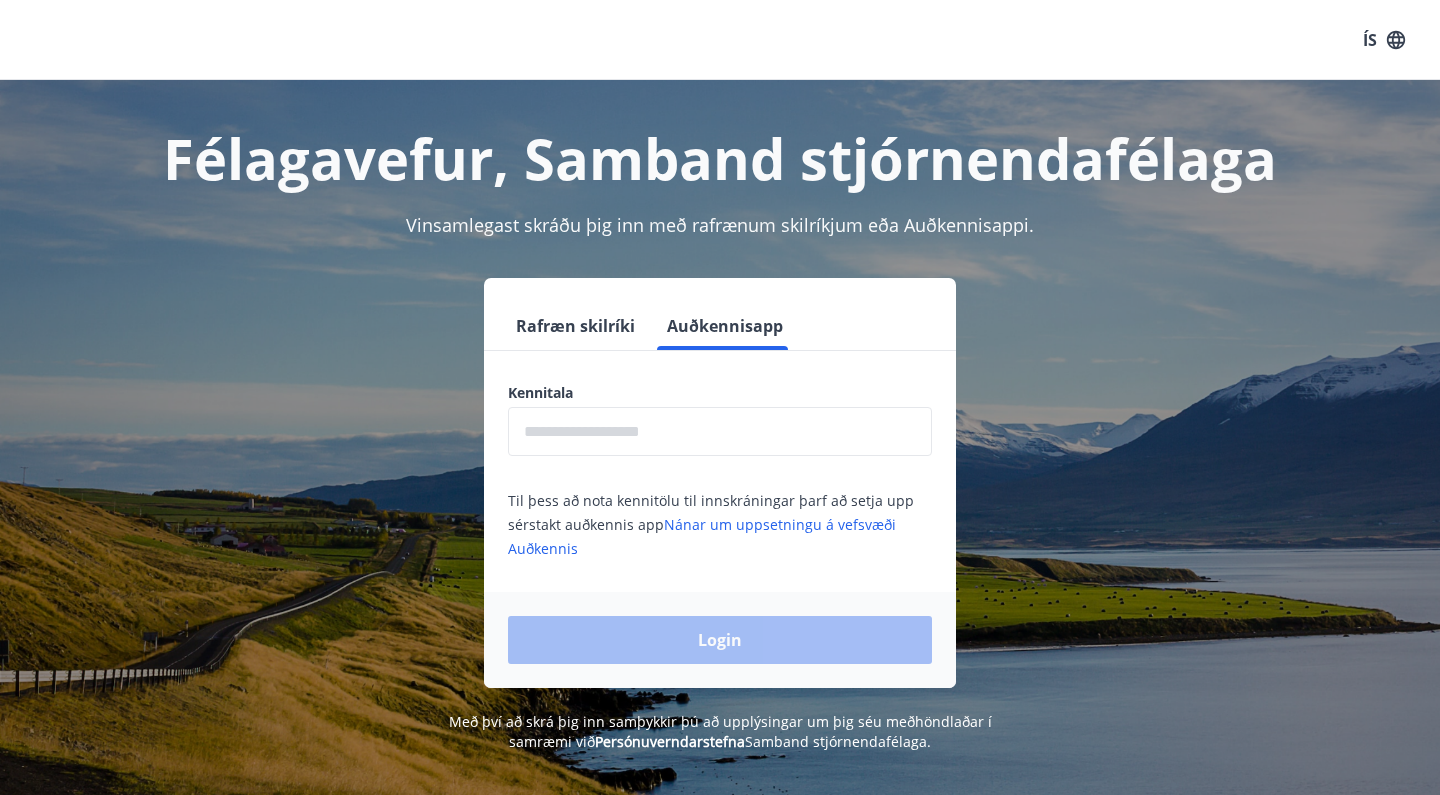 click at bounding box center (720, 431) 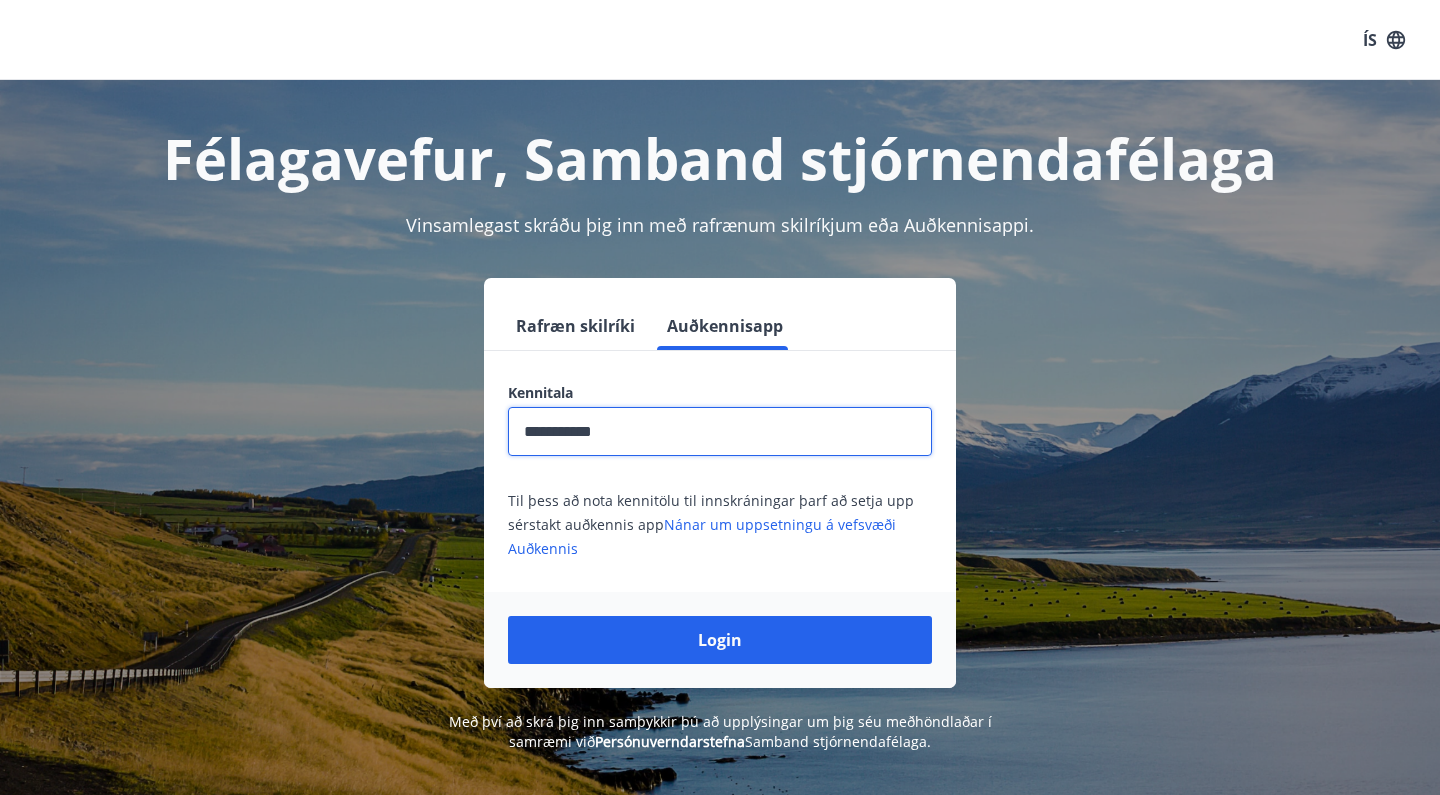 type on "**********" 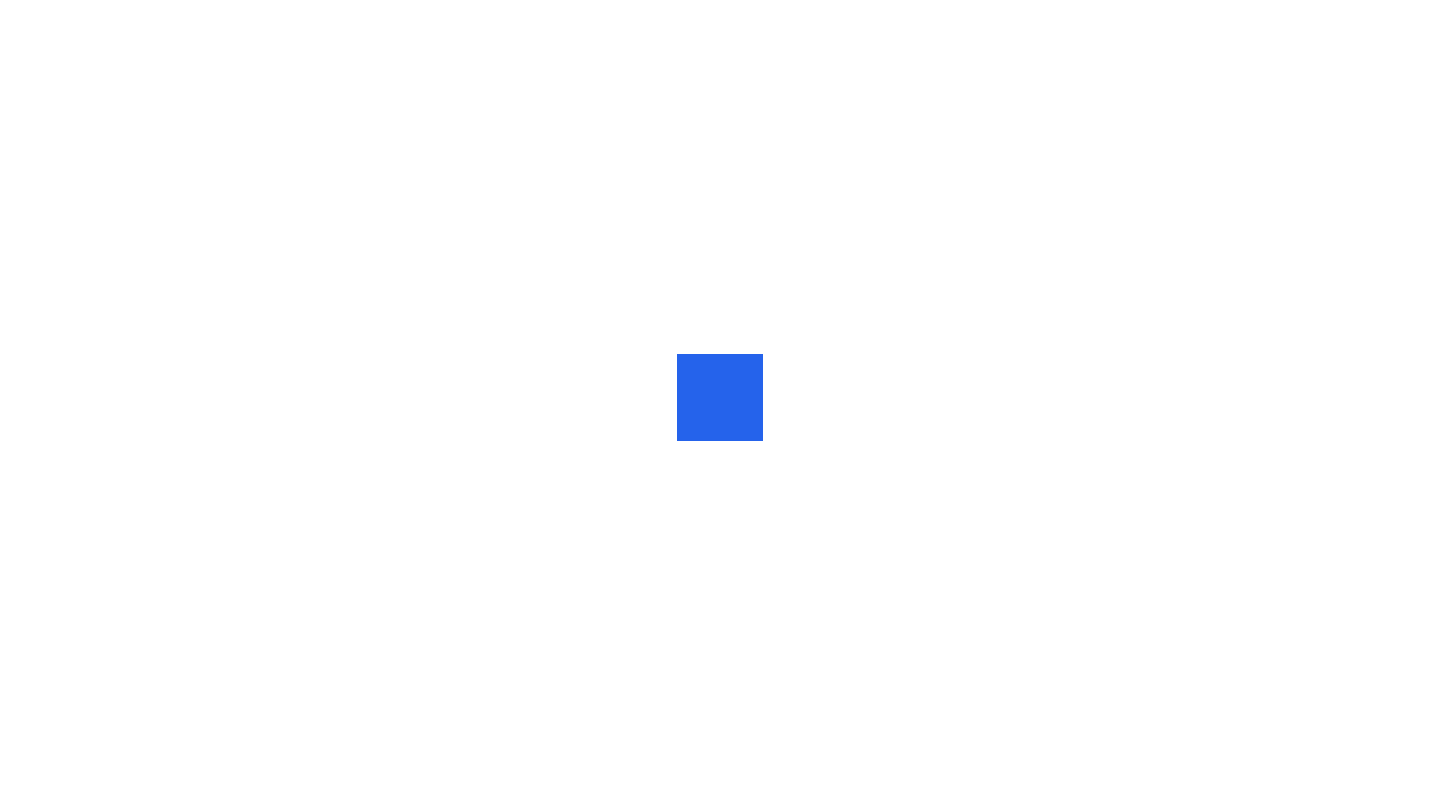 scroll, scrollTop: 0, scrollLeft: 0, axis: both 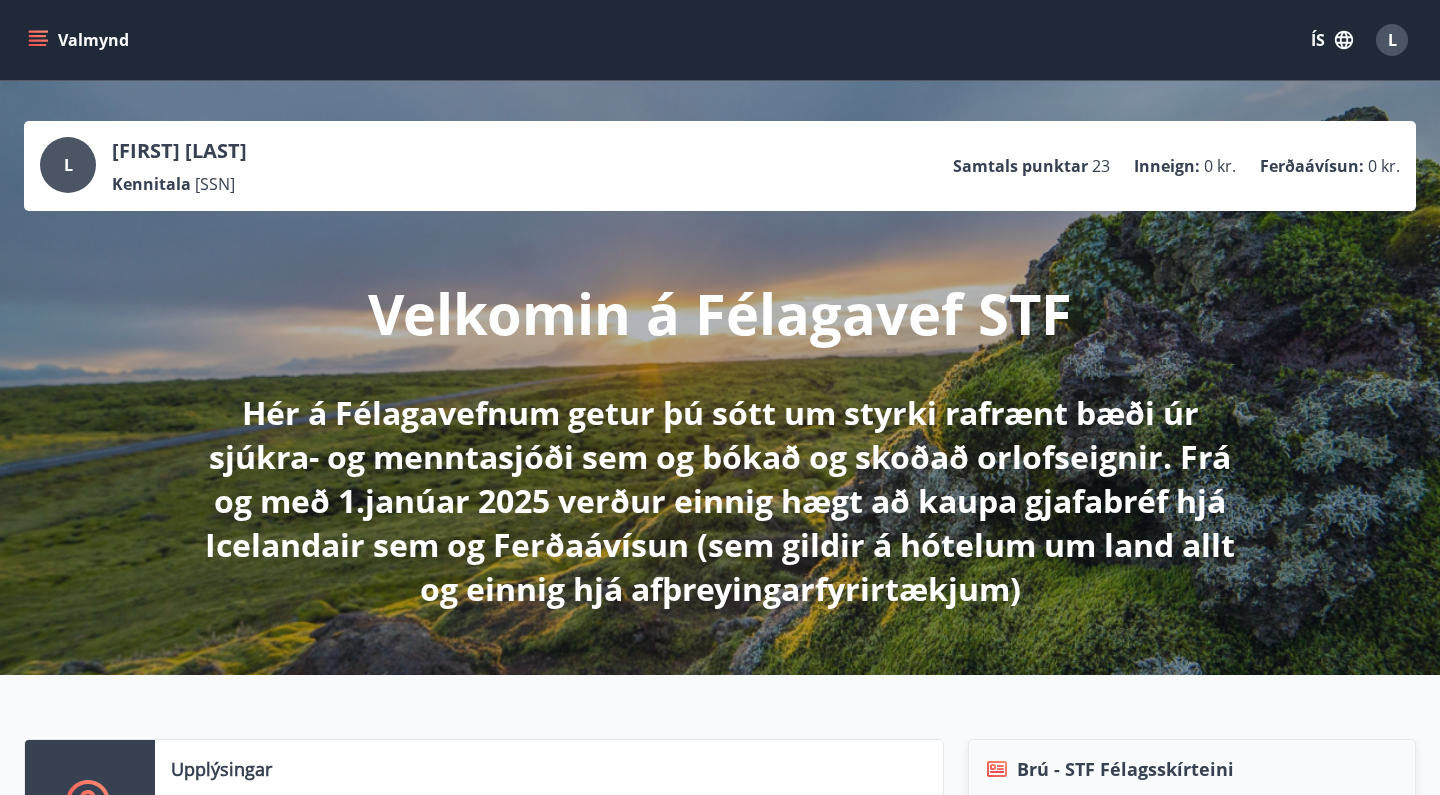 click on "Valmynd" at bounding box center (80, 40) 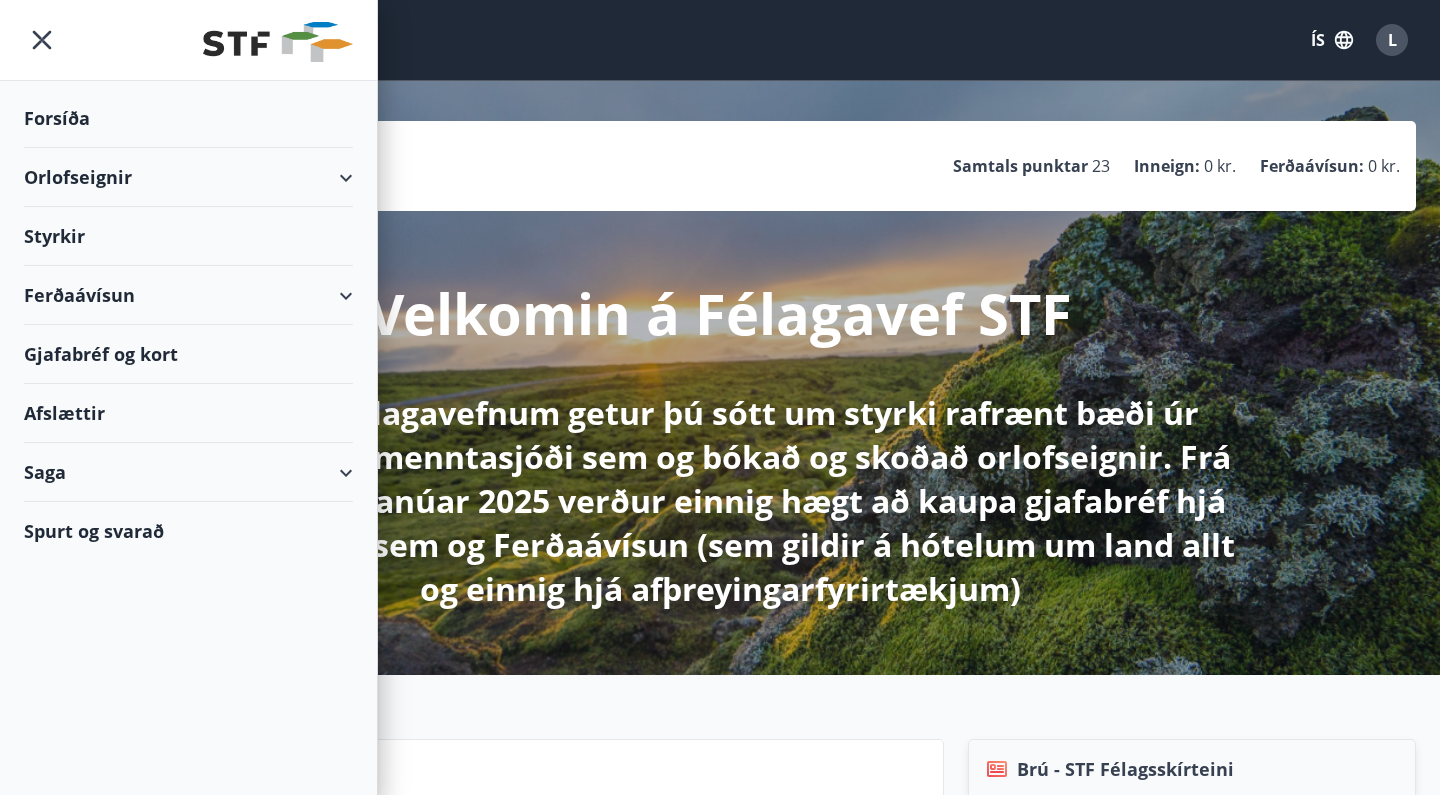 click on "Styrkir" at bounding box center (188, 118) 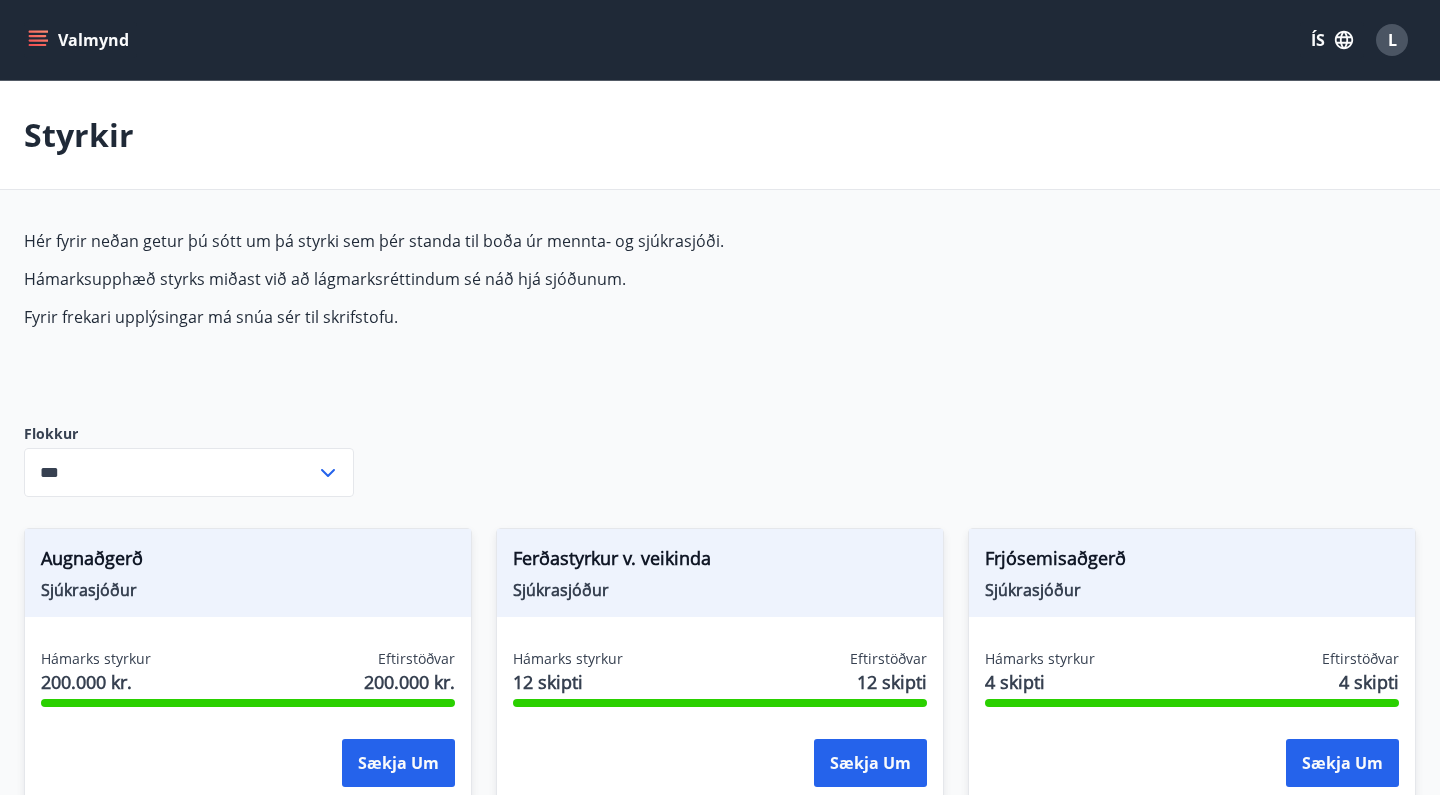 type on "***" 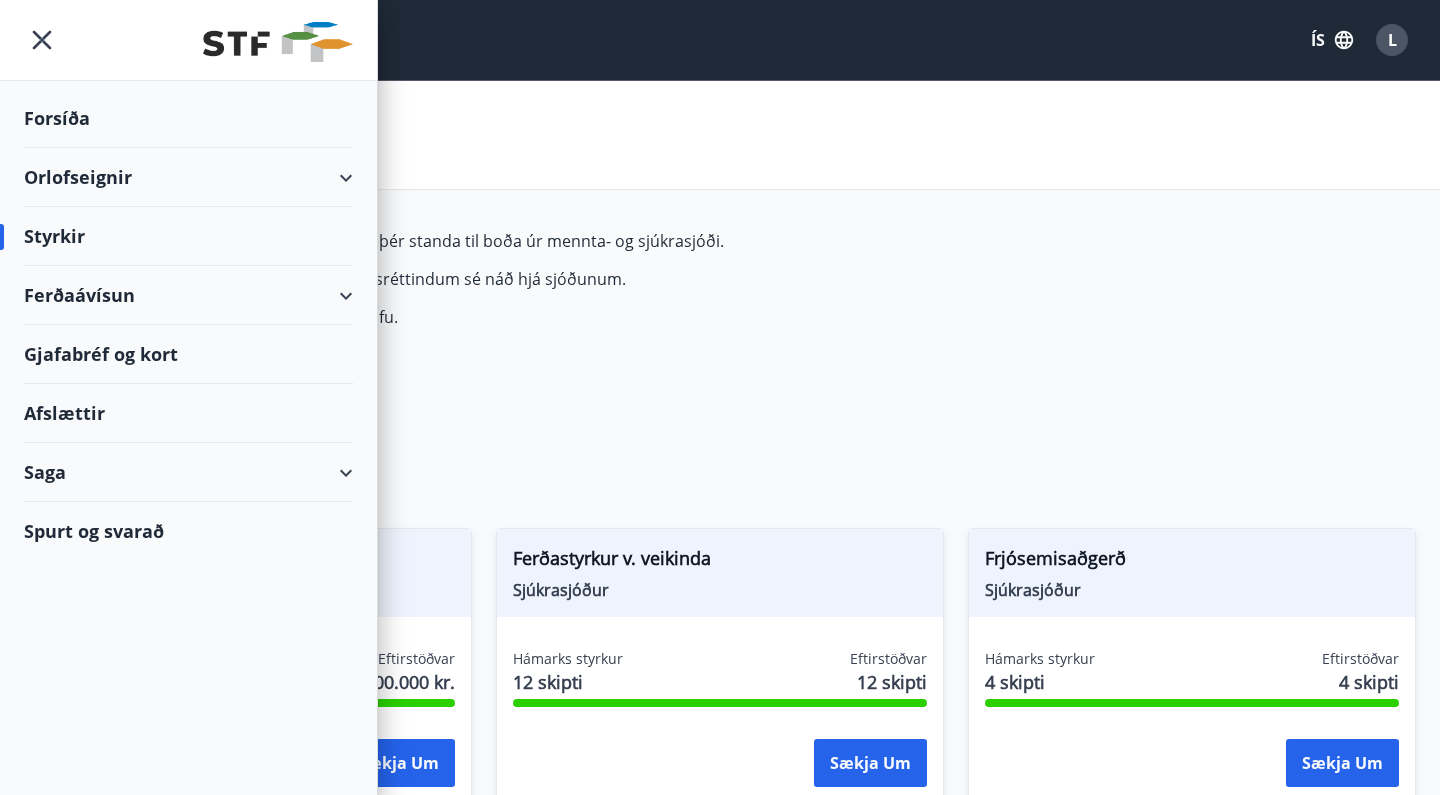 click on "Ferðaávísun" at bounding box center (188, 295) 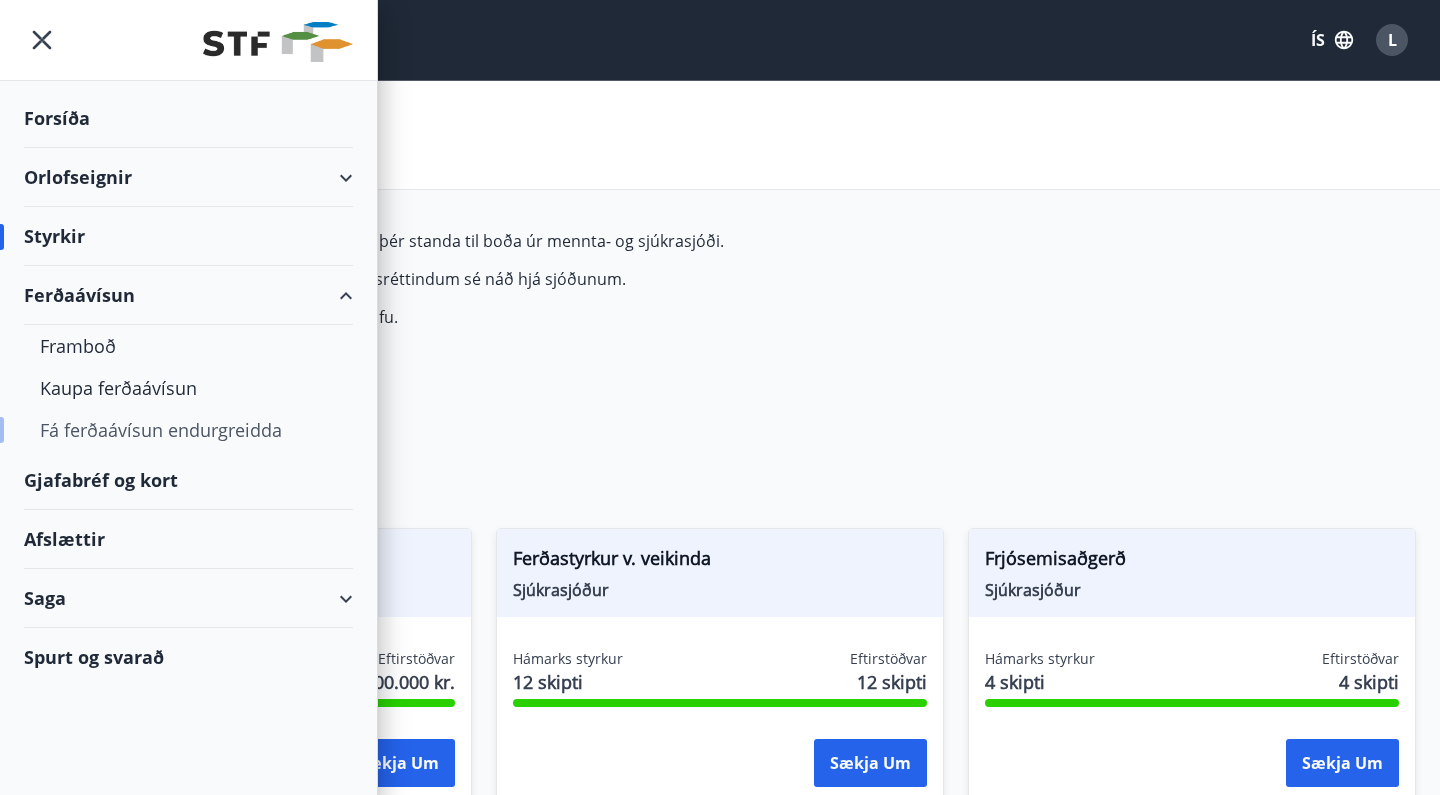 click on "Fá ferðaávísun endurgreidda" at bounding box center [188, 430] 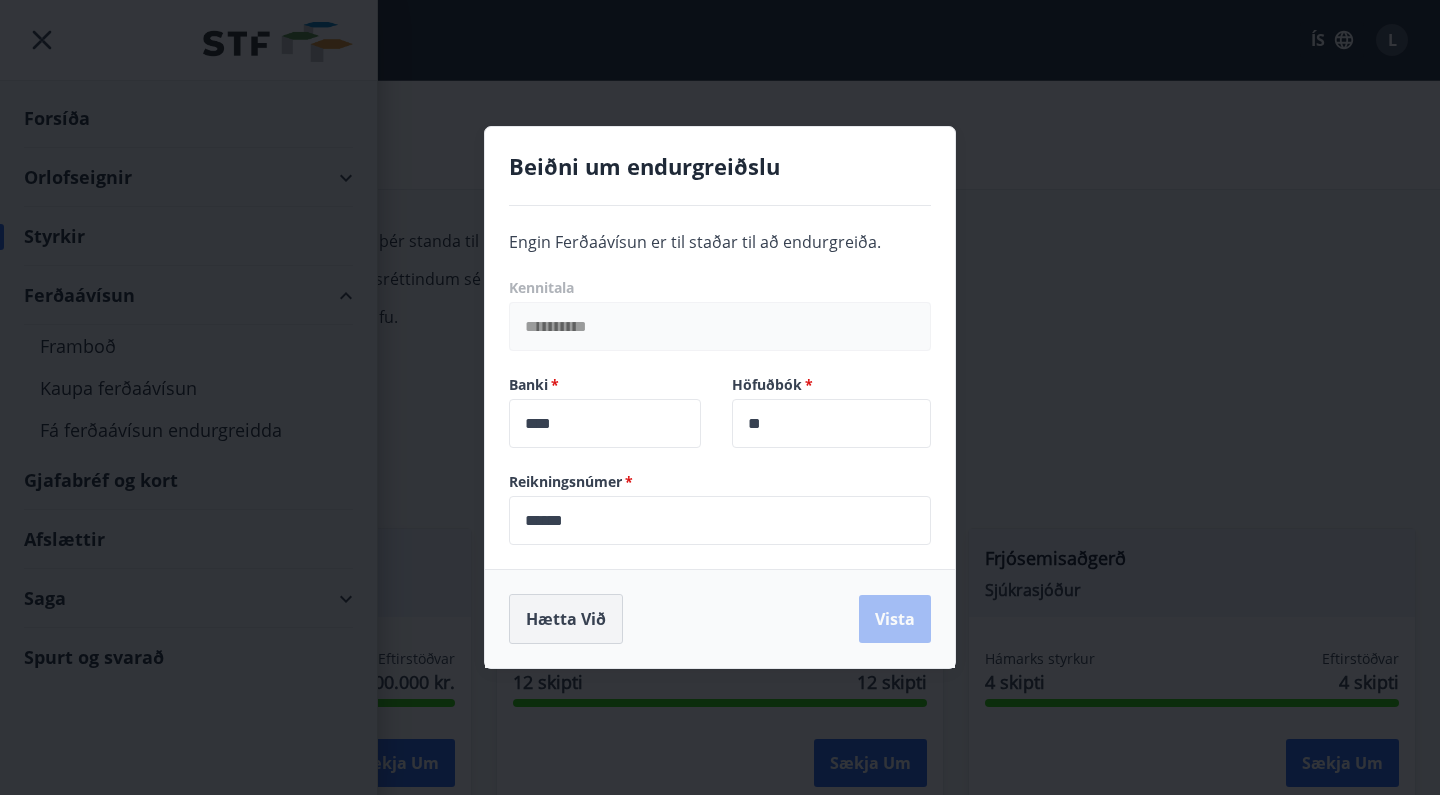 click on "Hætta við" at bounding box center [566, 619] 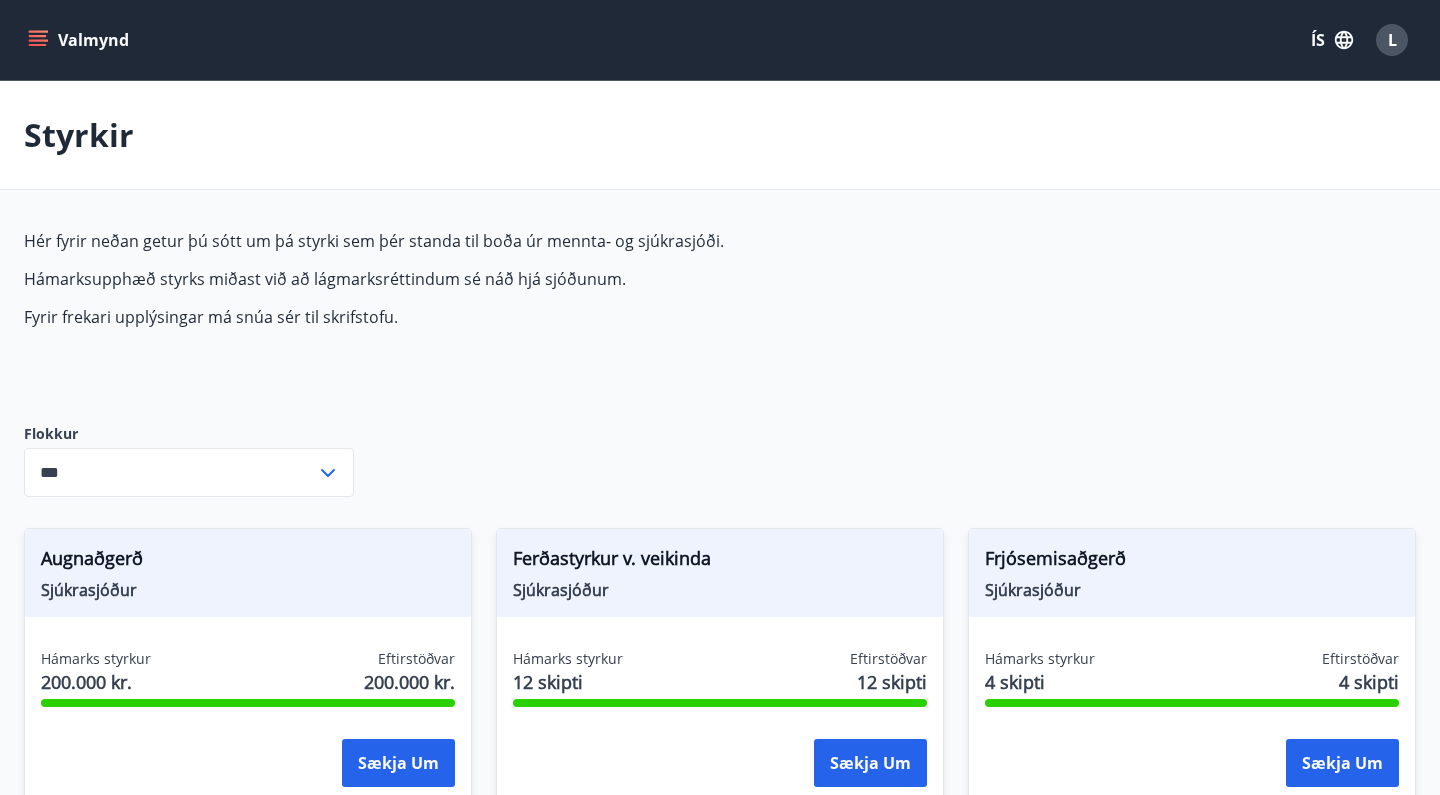 click on "Valmynd" at bounding box center (80, 40) 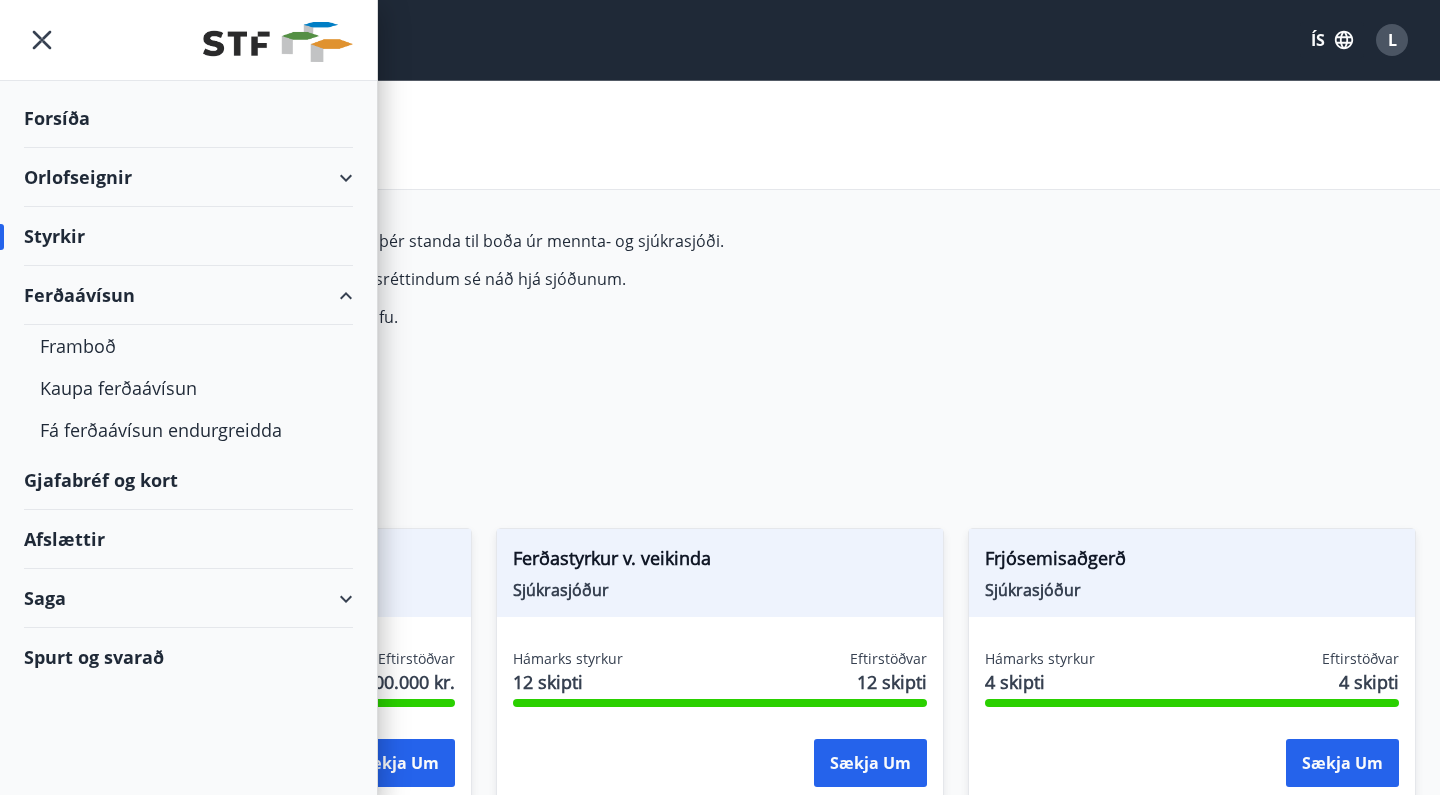 click on "Ferðaávísun" at bounding box center (188, 295) 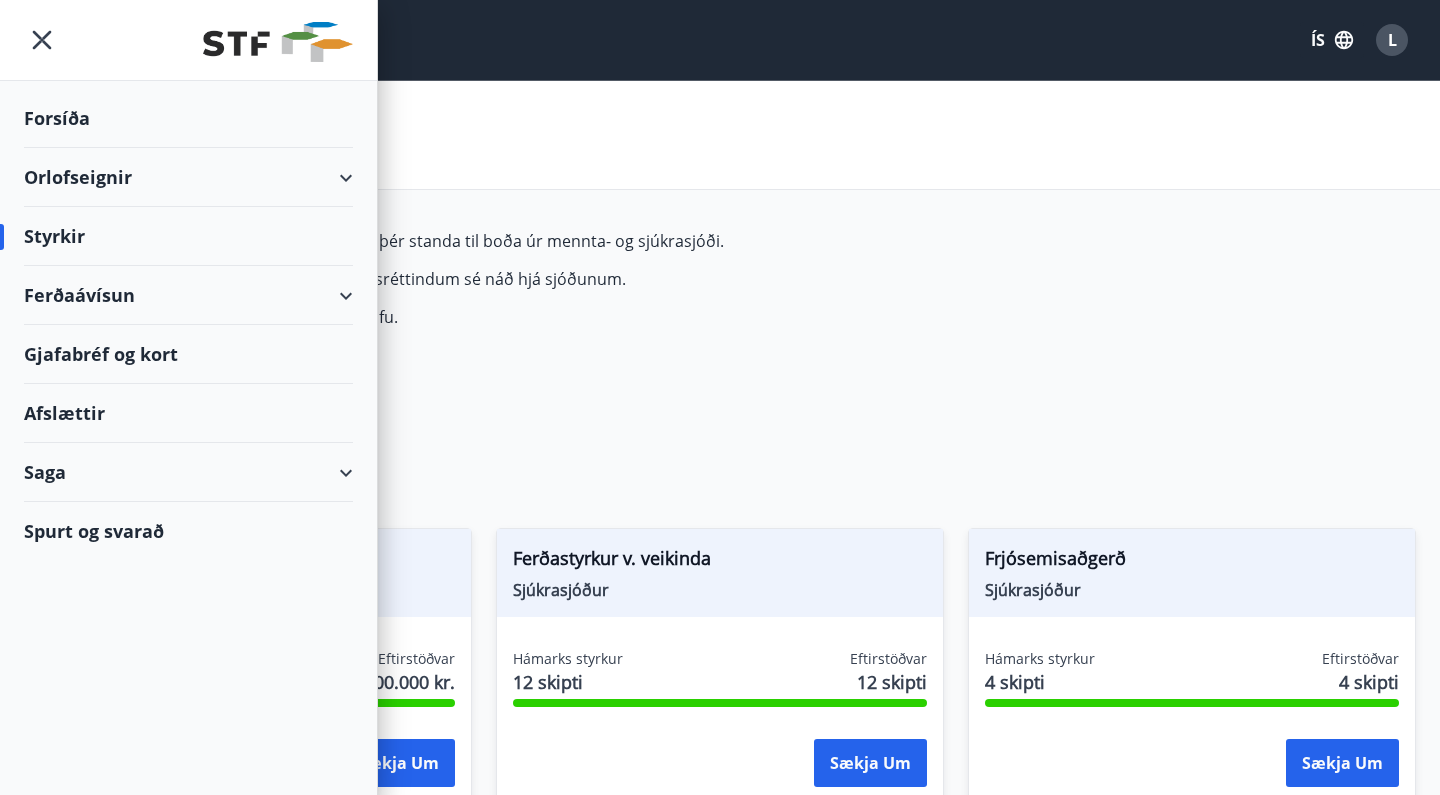 click on "Ferðaávísun" at bounding box center [188, 295] 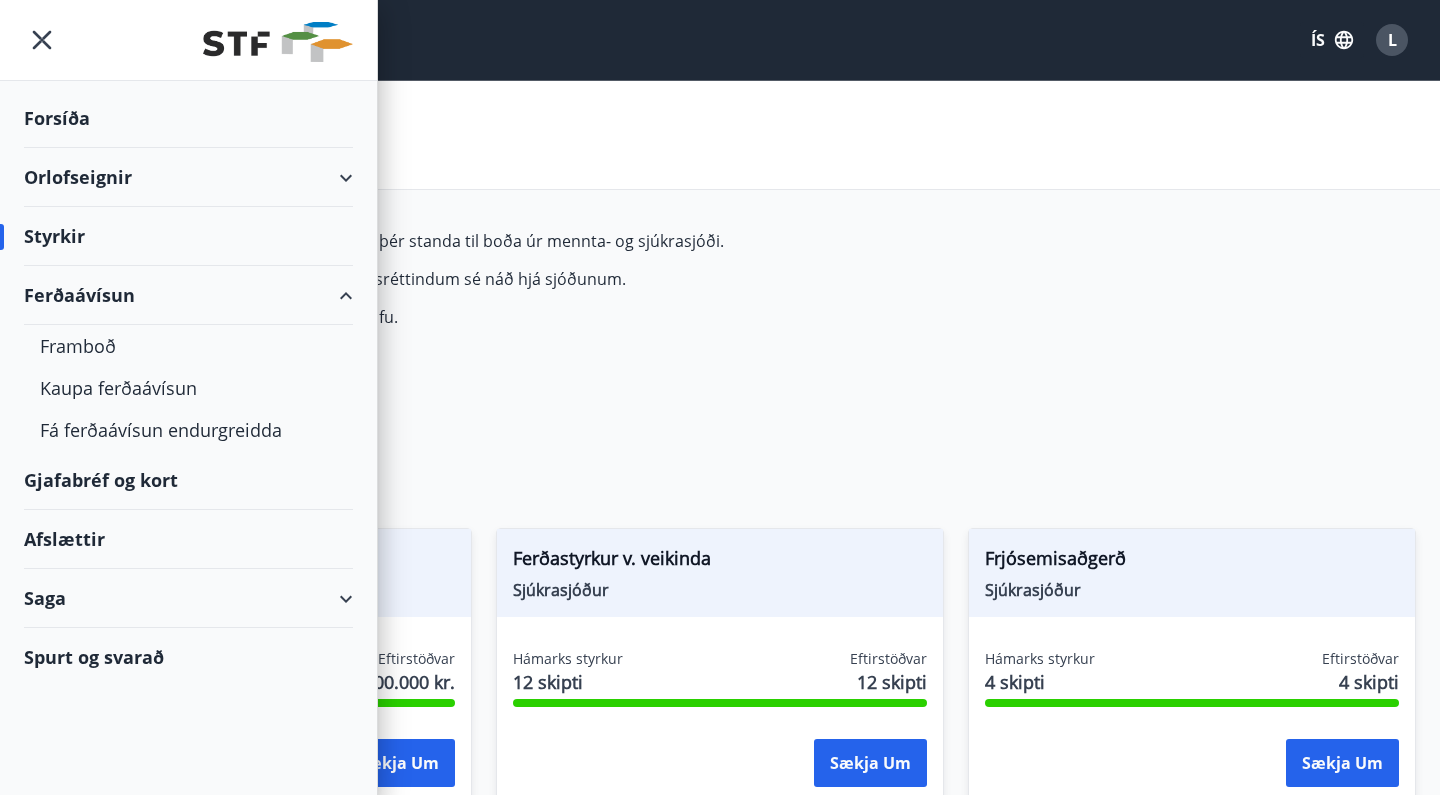 click on "Orlofseignir" at bounding box center (188, 177) 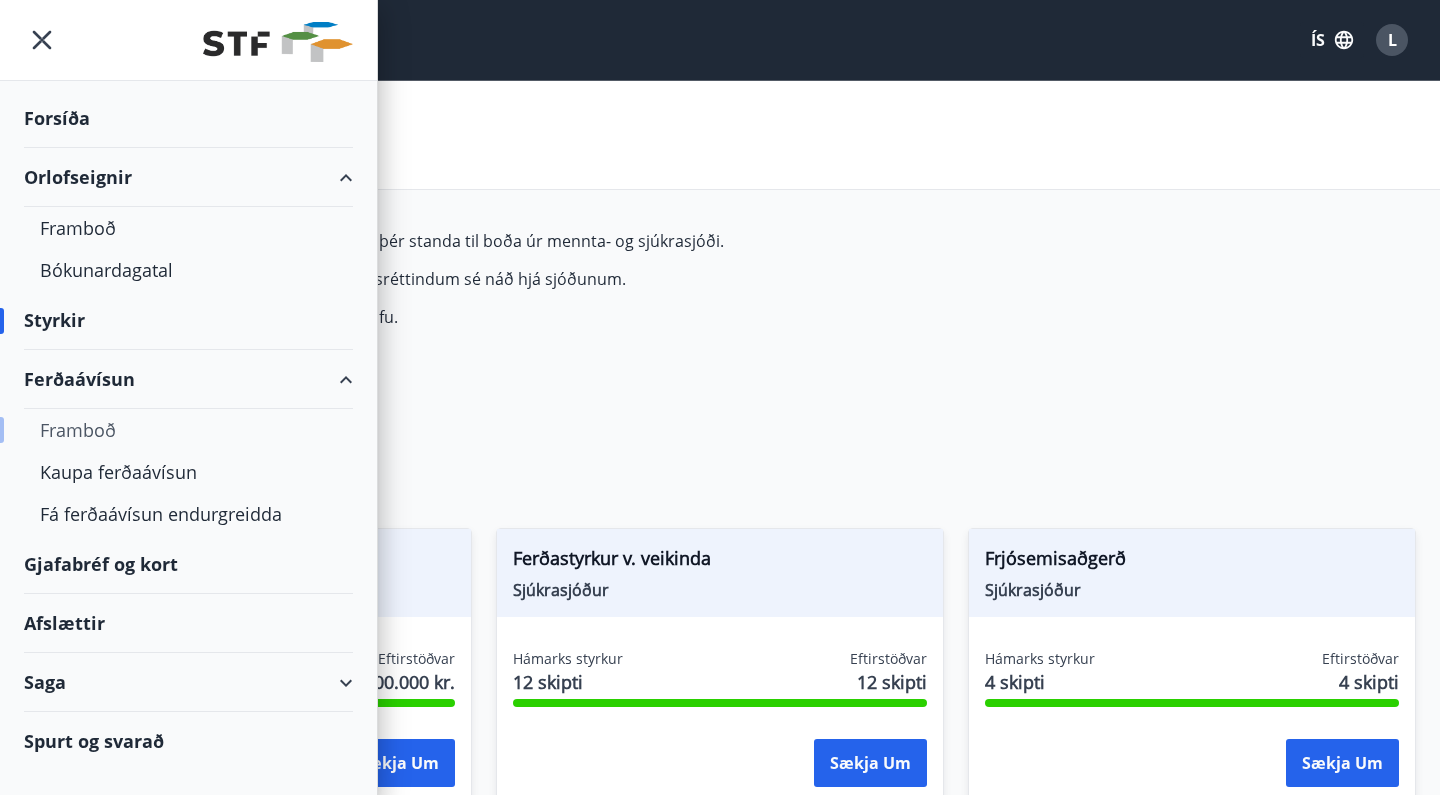 click on "Framboð" at bounding box center (188, 430) 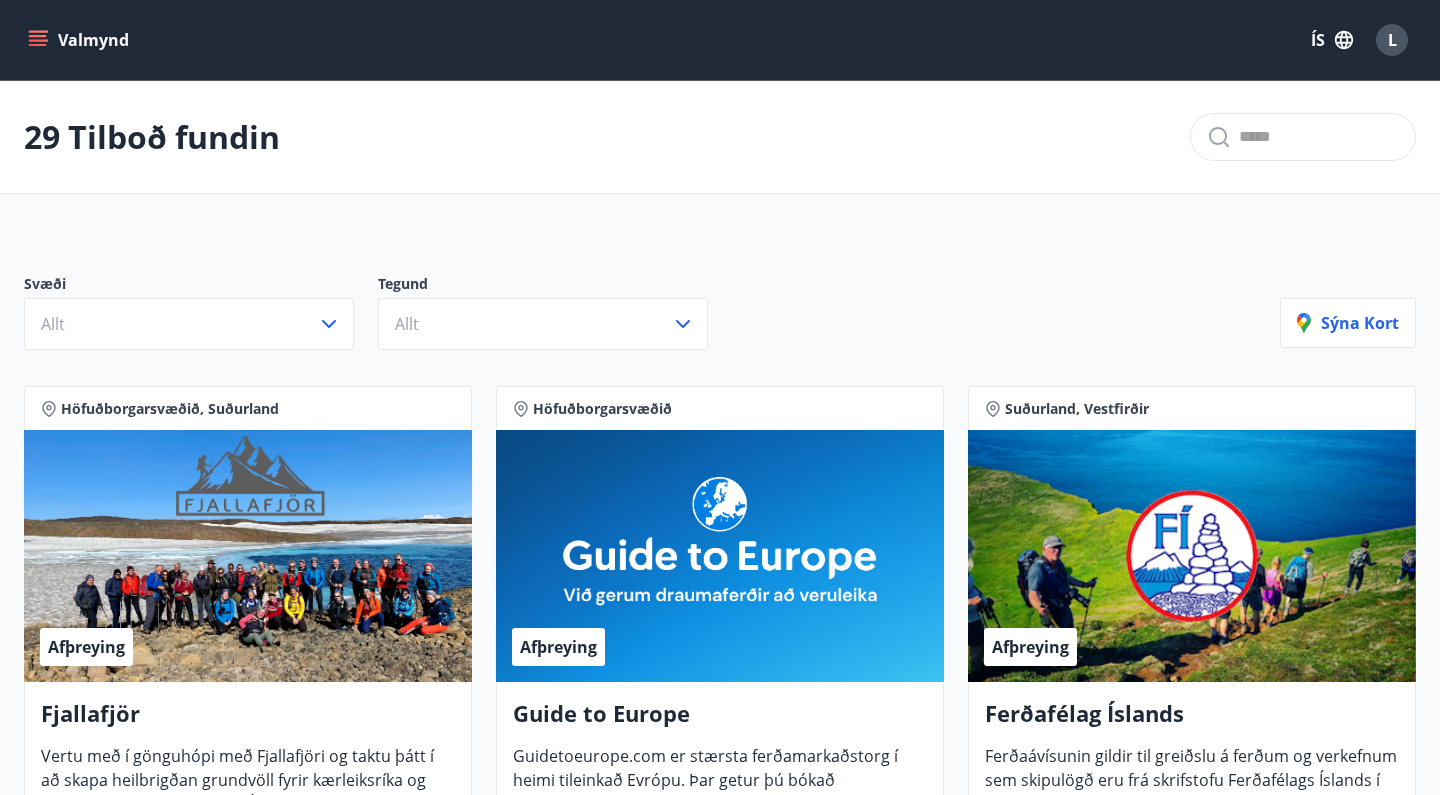 scroll, scrollTop: 0, scrollLeft: 0, axis: both 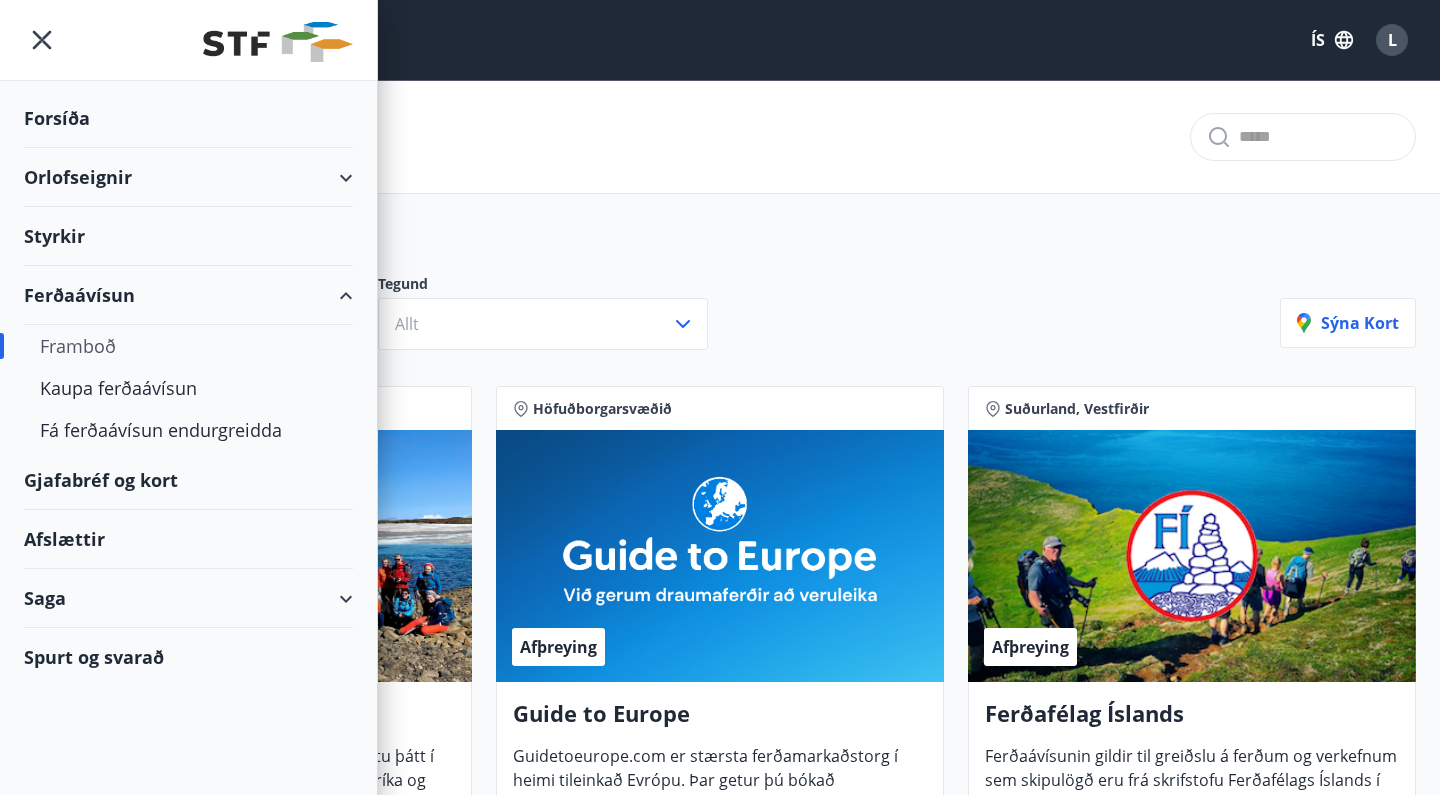 click on "Orlofseignir" at bounding box center [188, 177] 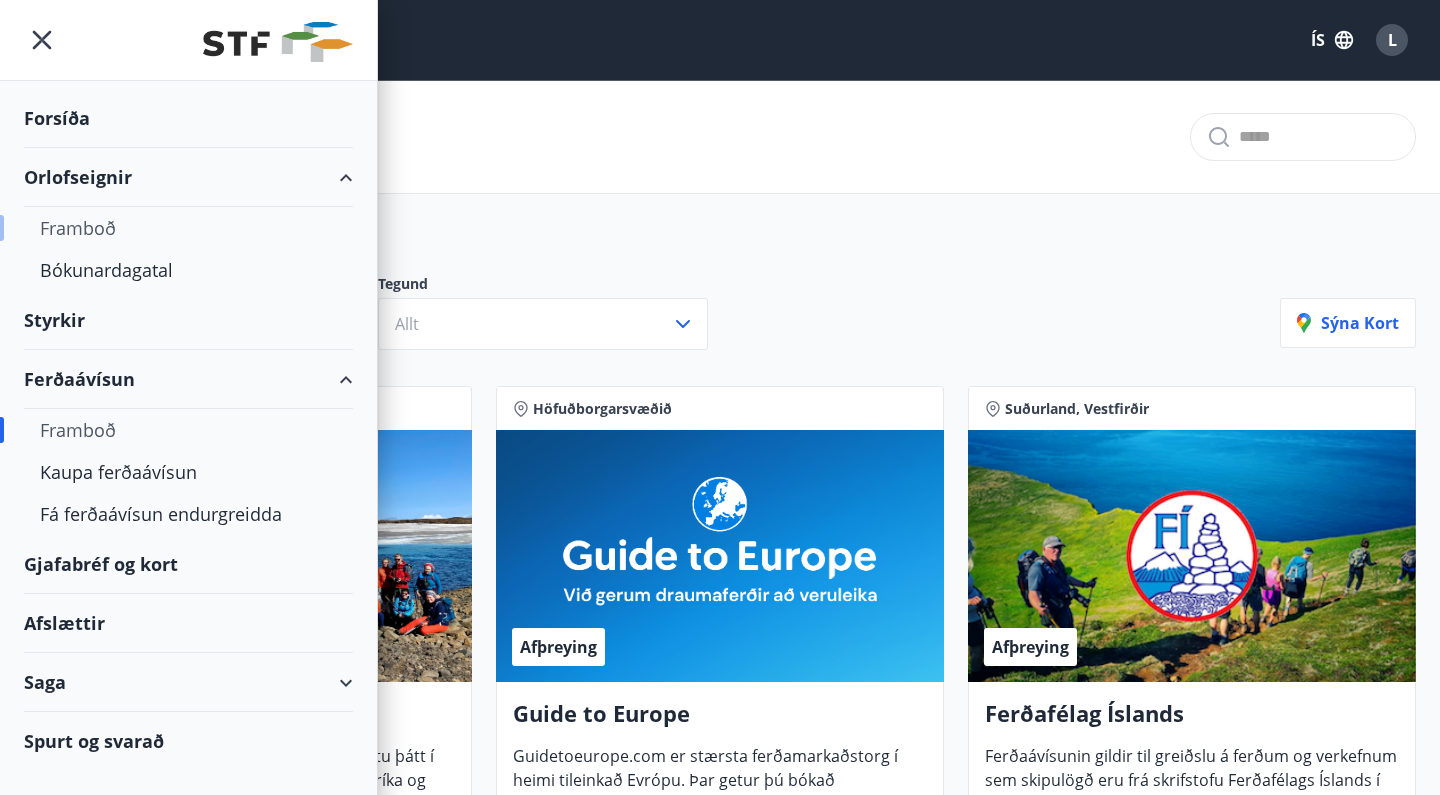 click on "Framboð" at bounding box center (188, 228) 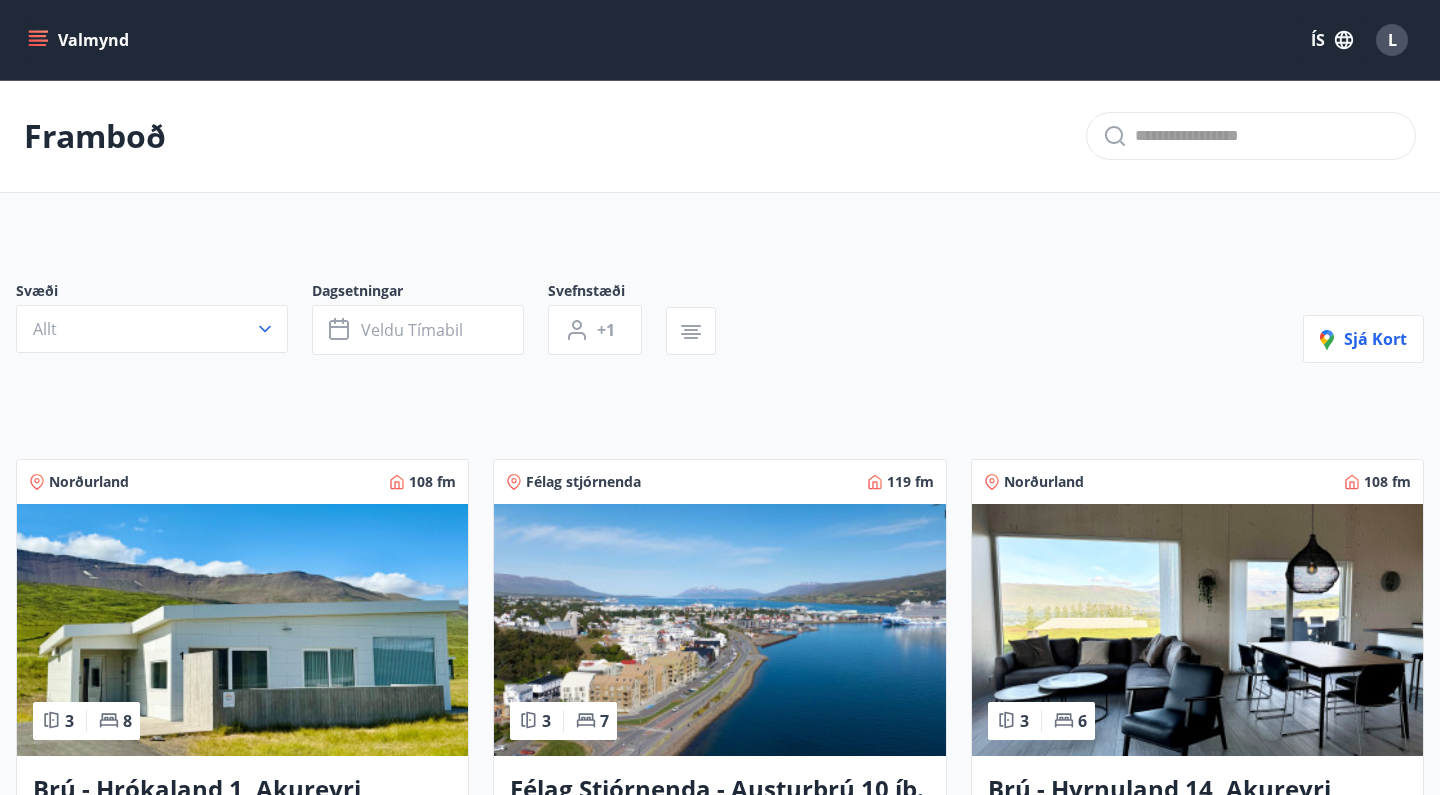 scroll, scrollTop: 0, scrollLeft: 0, axis: both 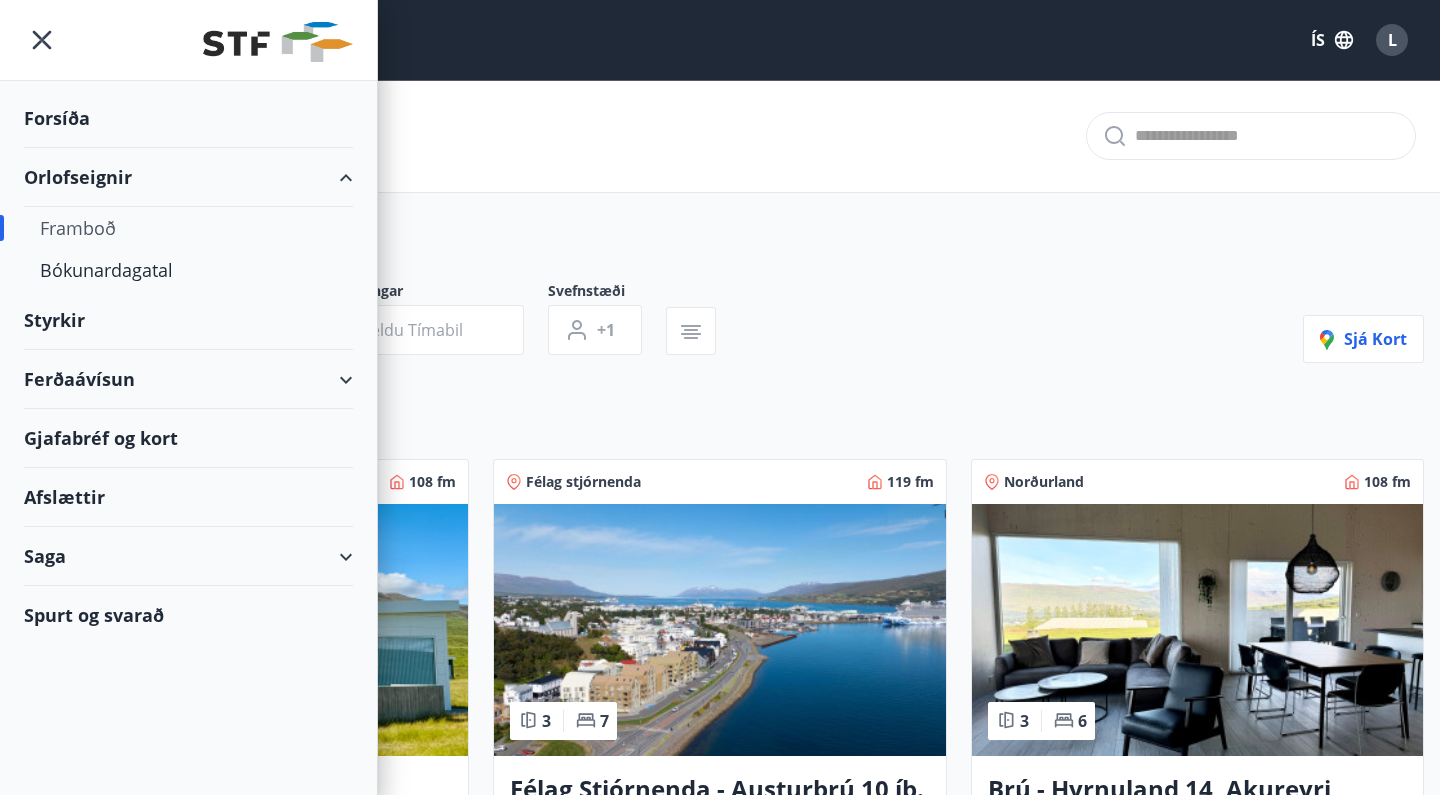 click on "Saga" at bounding box center [188, 556] 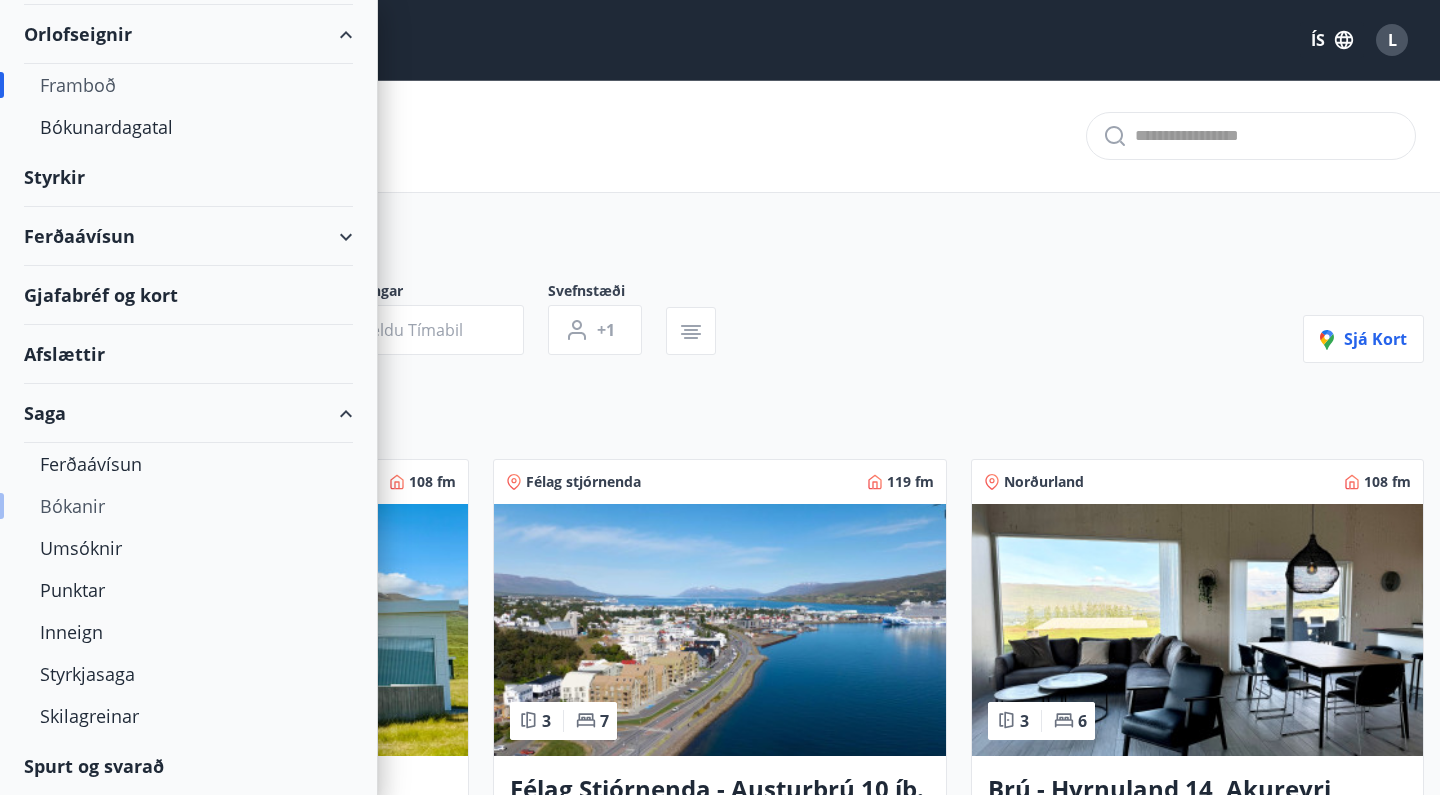 scroll, scrollTop: 101, scrollLeft: 0, axis: vertical 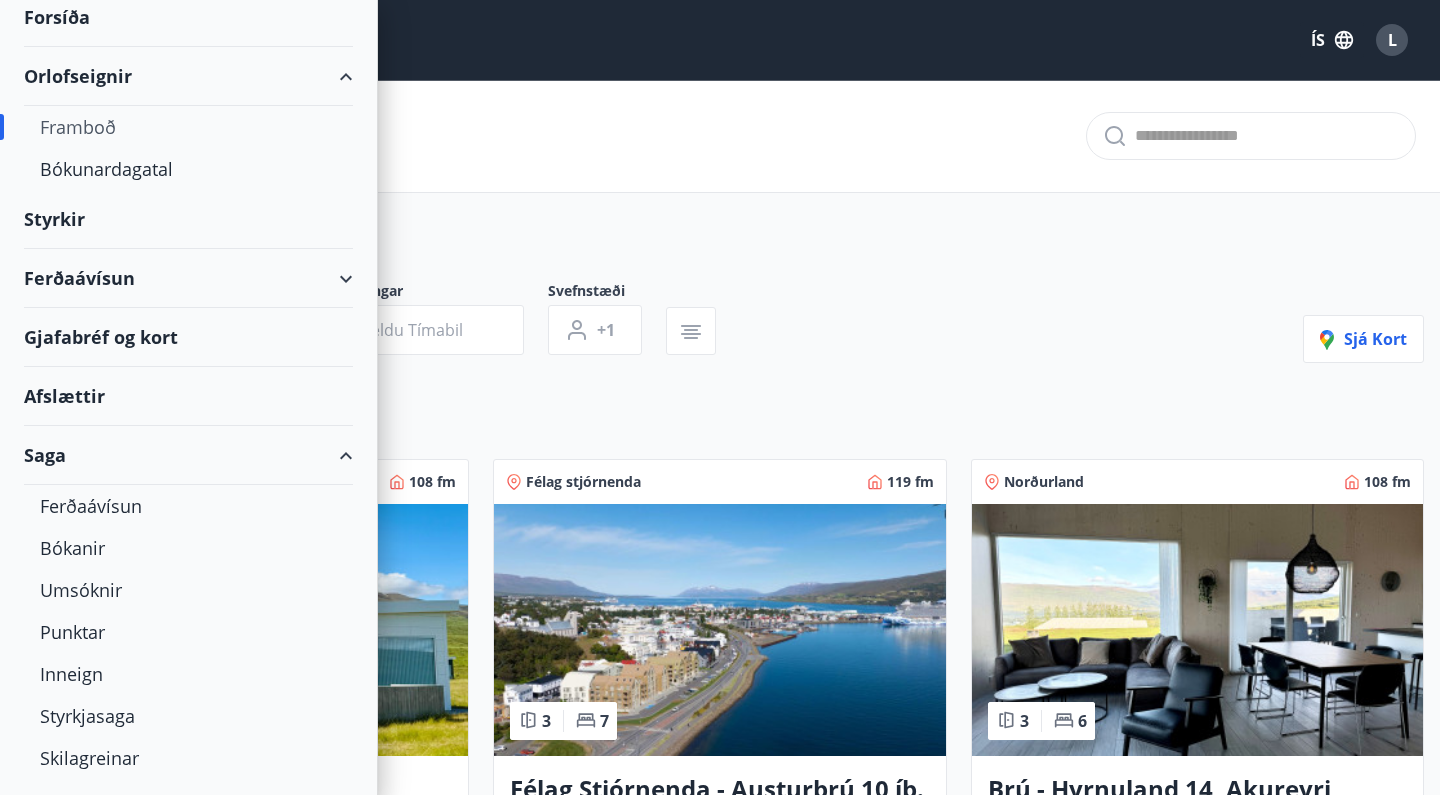 click on "Afslættir" at bounding box center (188, 396) 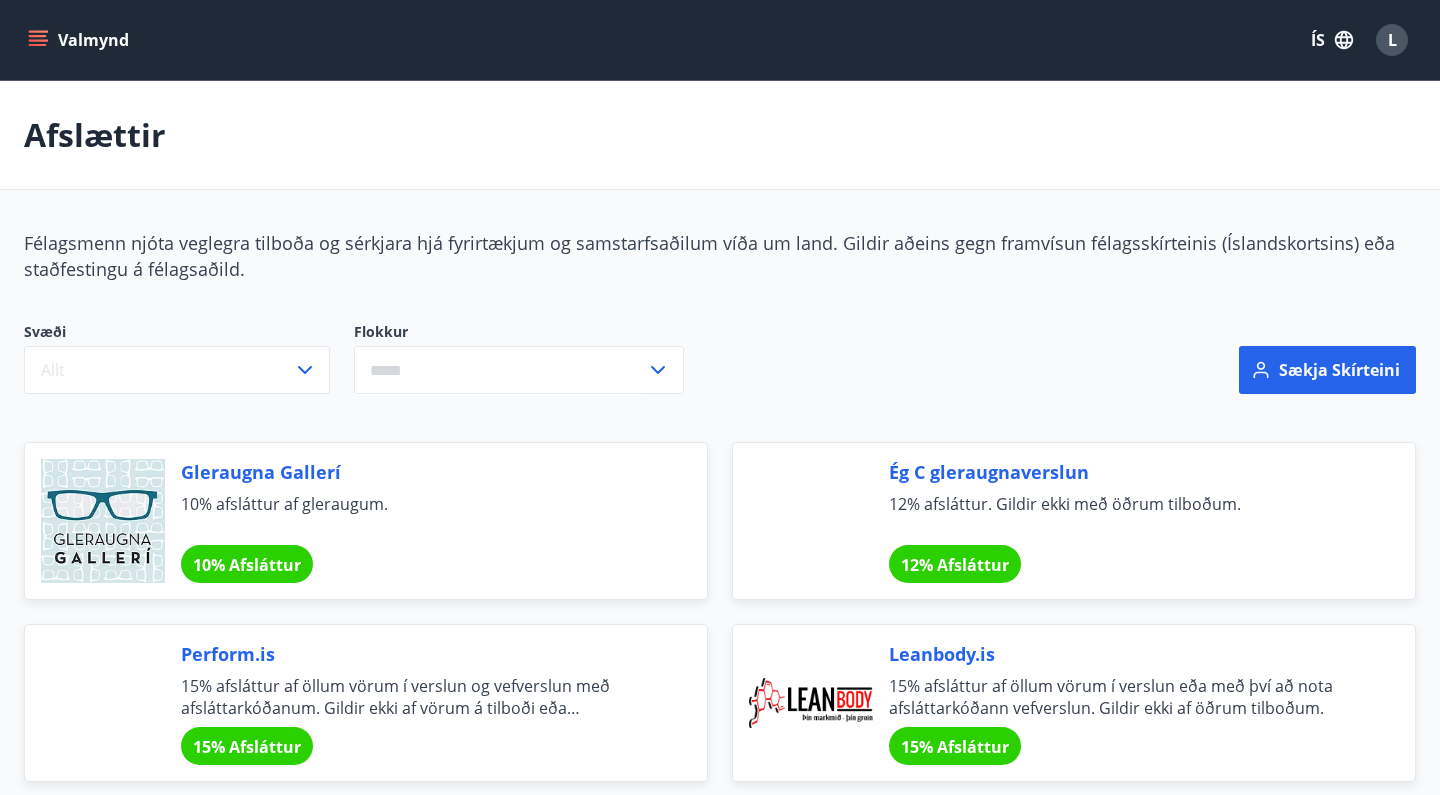 scroll, scrollTop: 0, scrollLeft: 0, axis: both 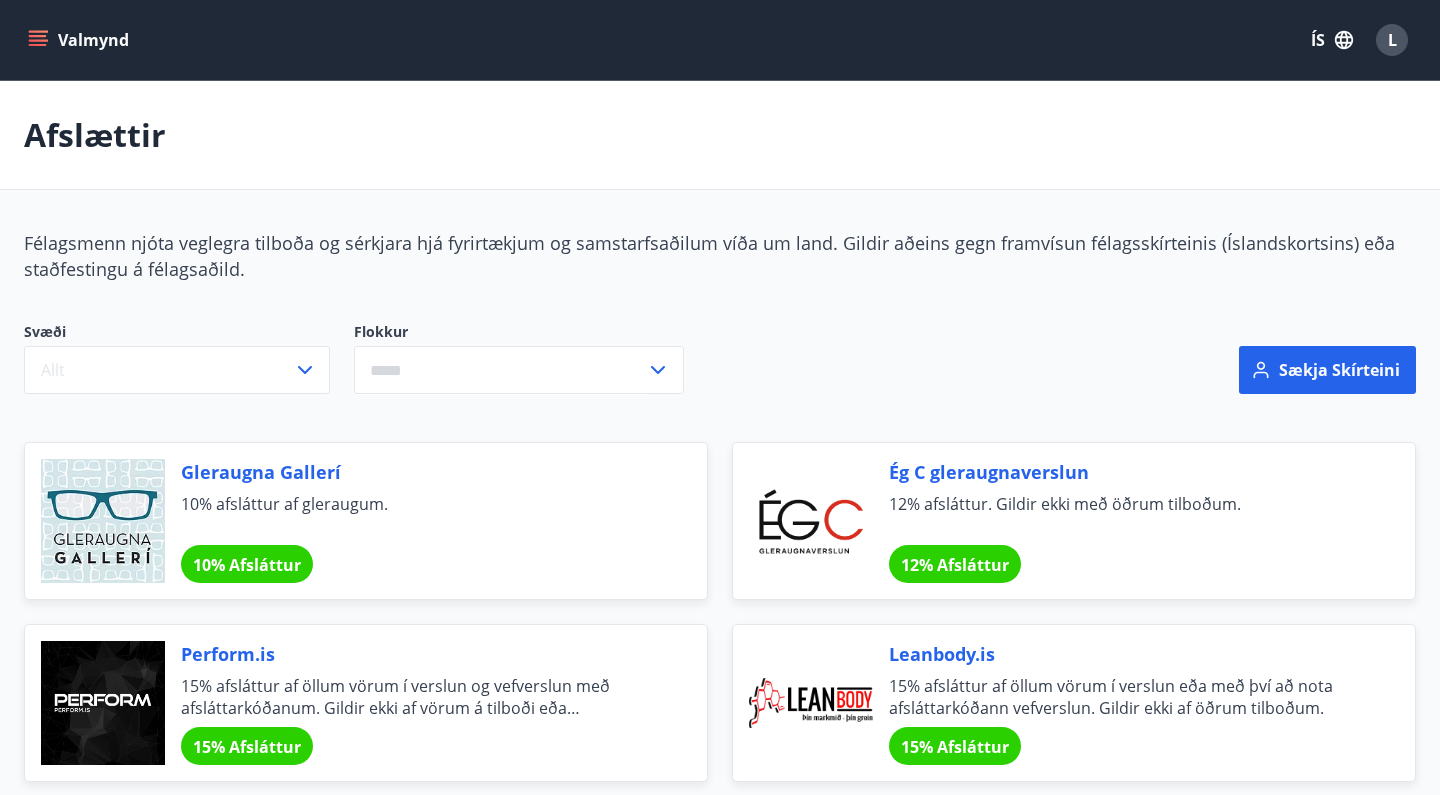 click 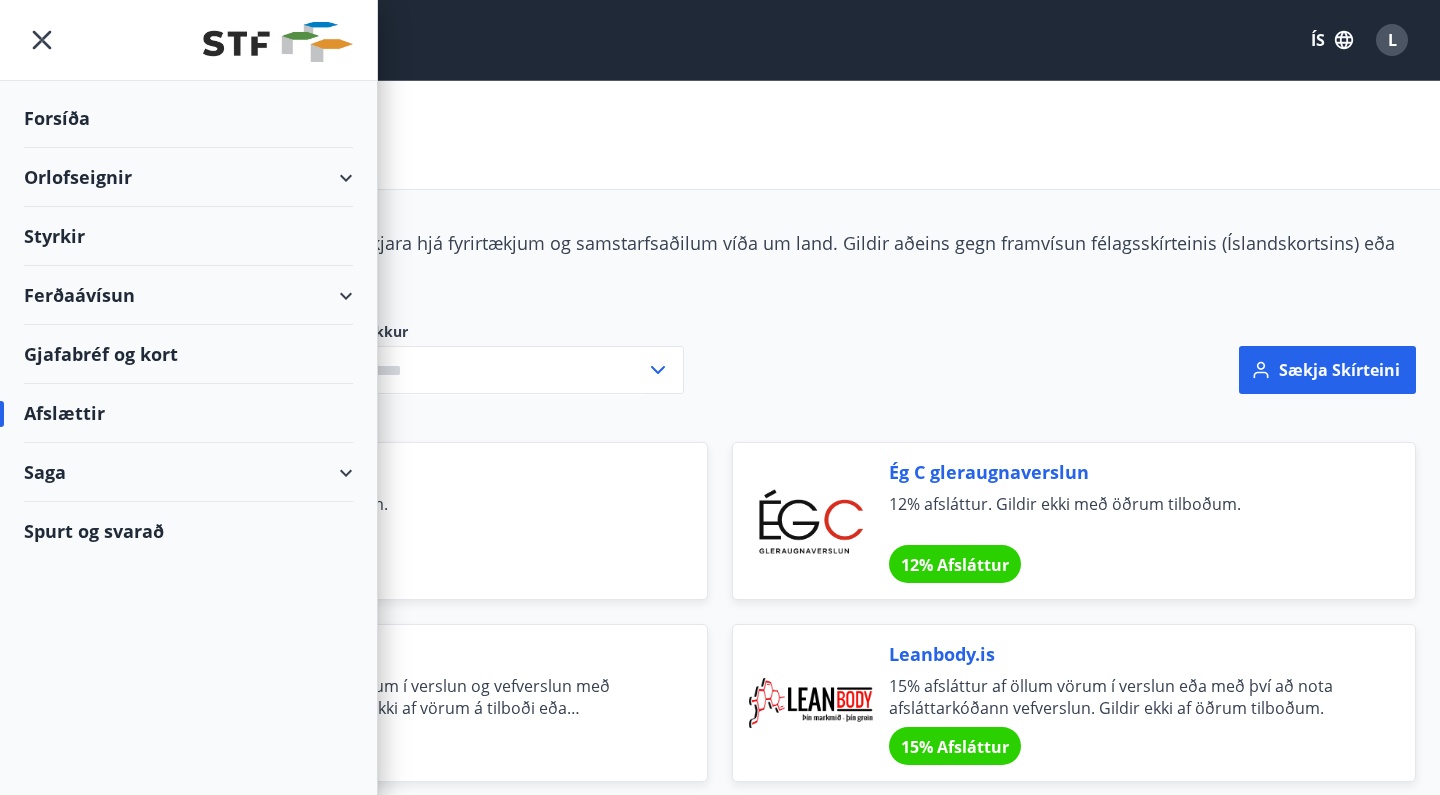 click on "Saga" at bounding box center (188, 472) 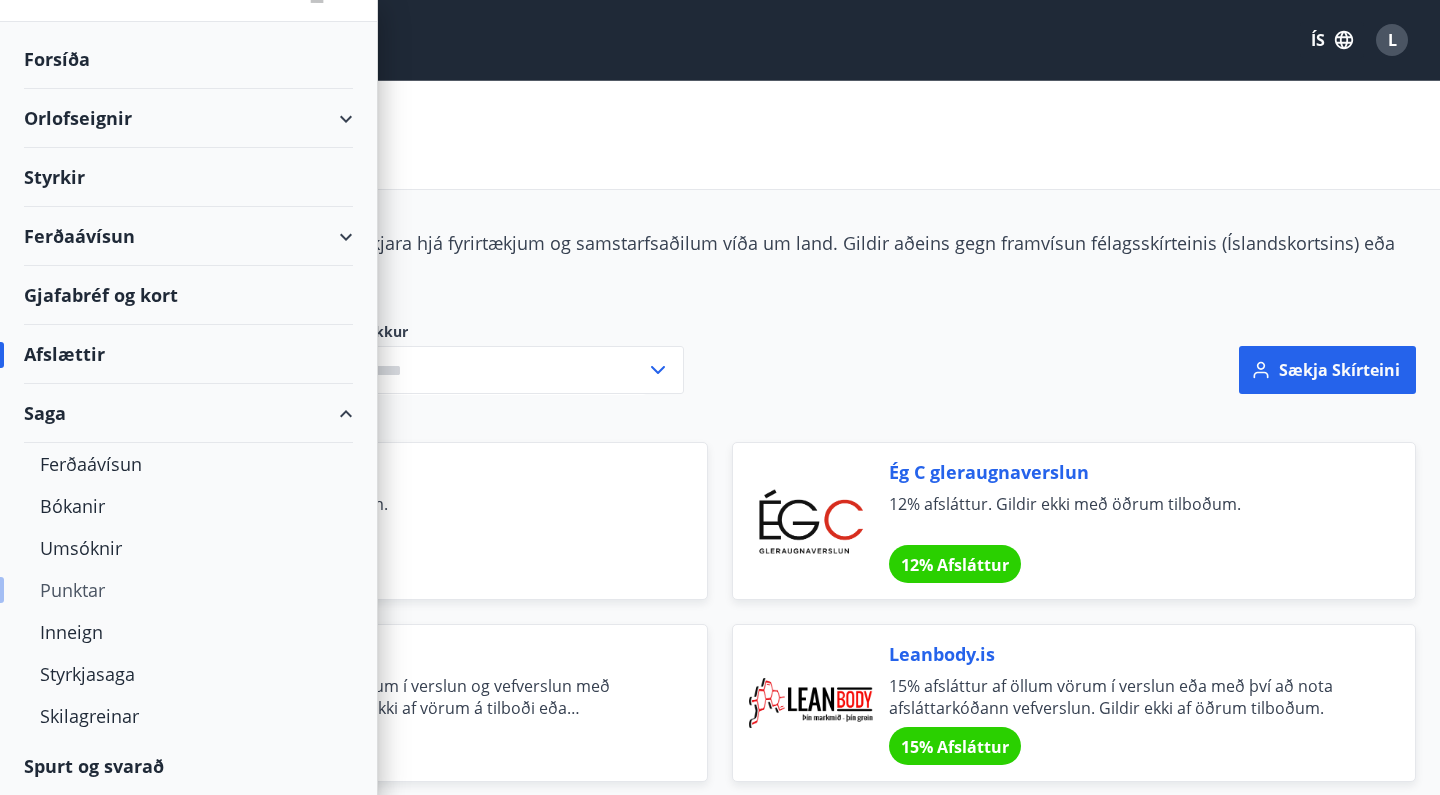 scroll, scrollTop: 59, scrollLeft: 0, axis: vertical 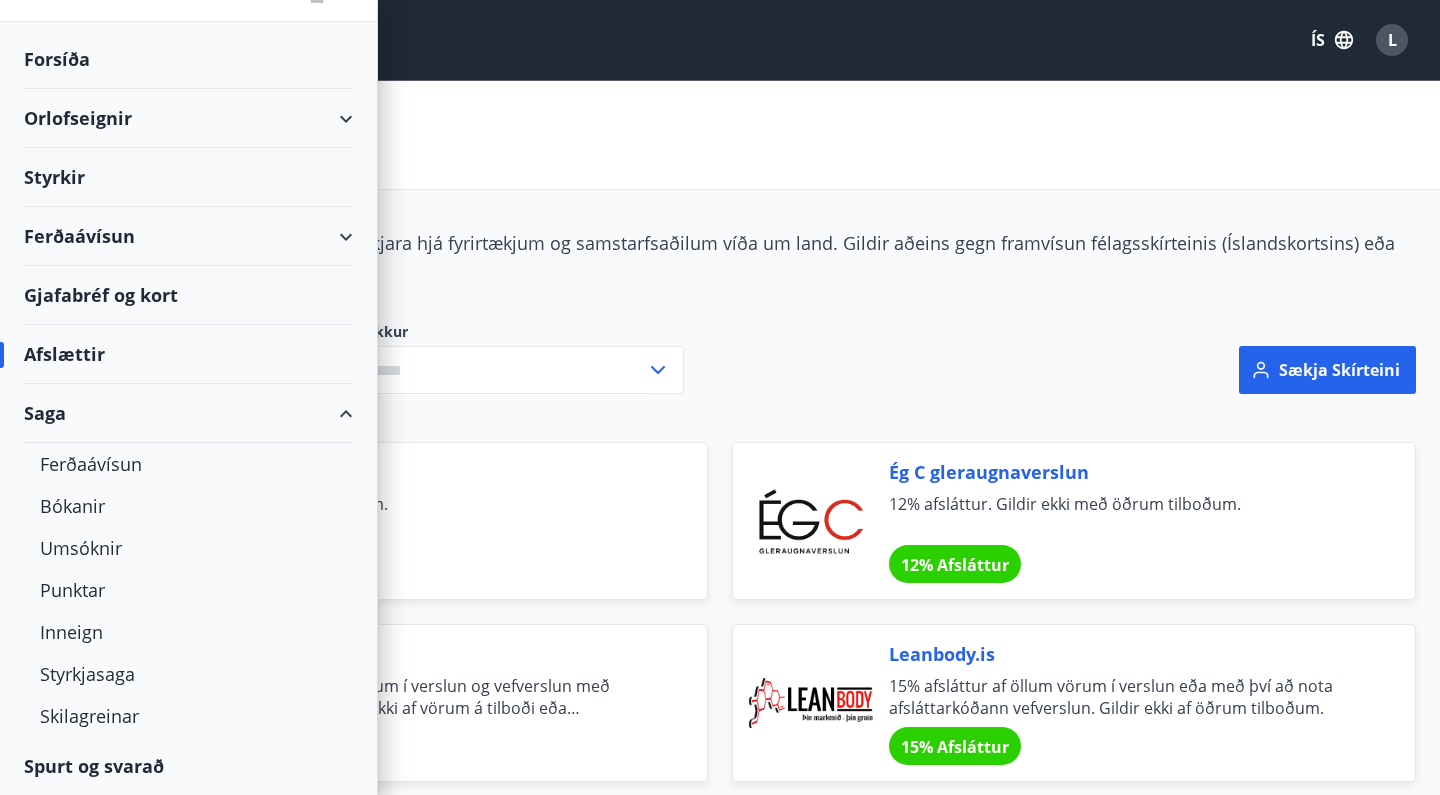 click on "Spurt og svarað" at bounding box center (188, 766) 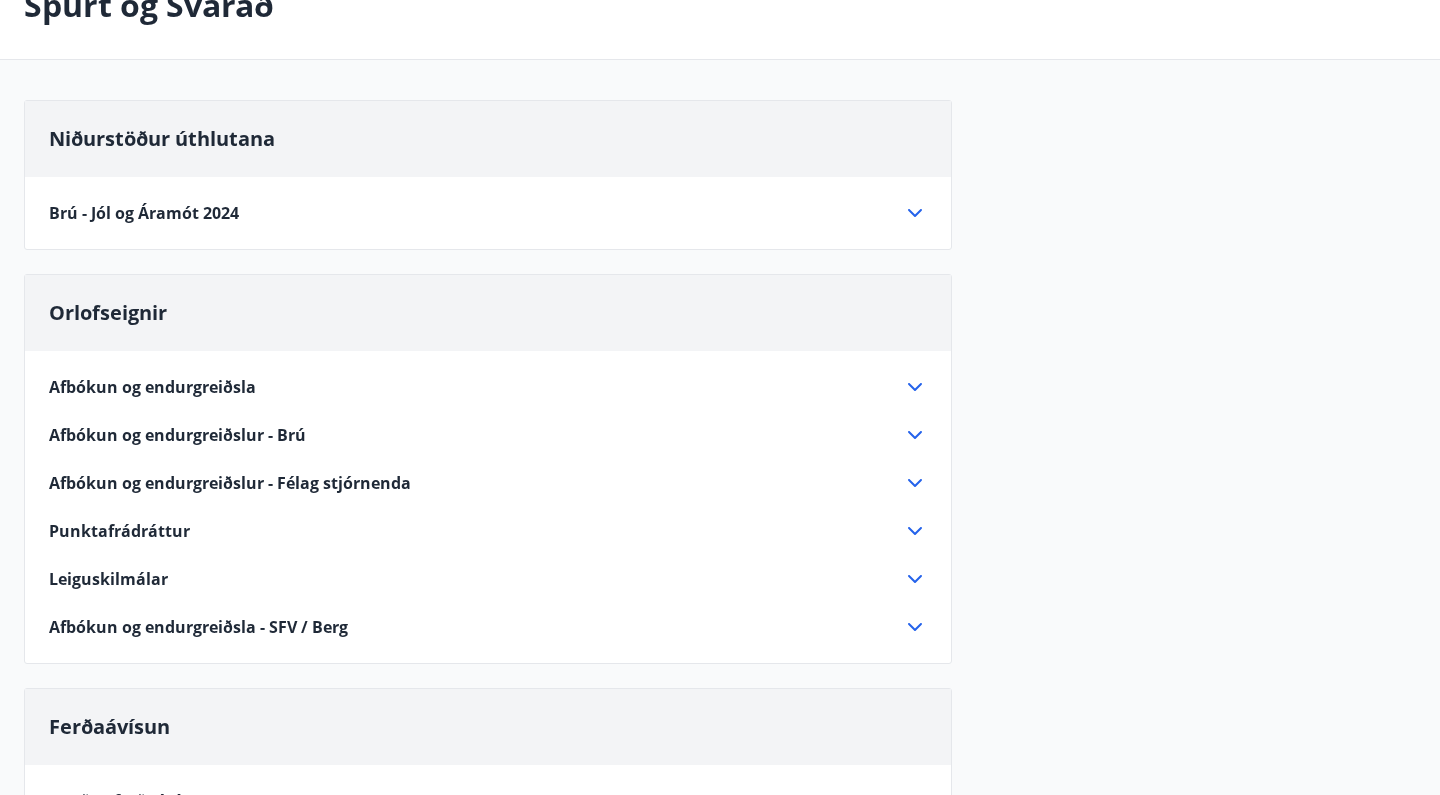 scroll, scrollTop: 136, scrollLeft: 0, axis: vertical 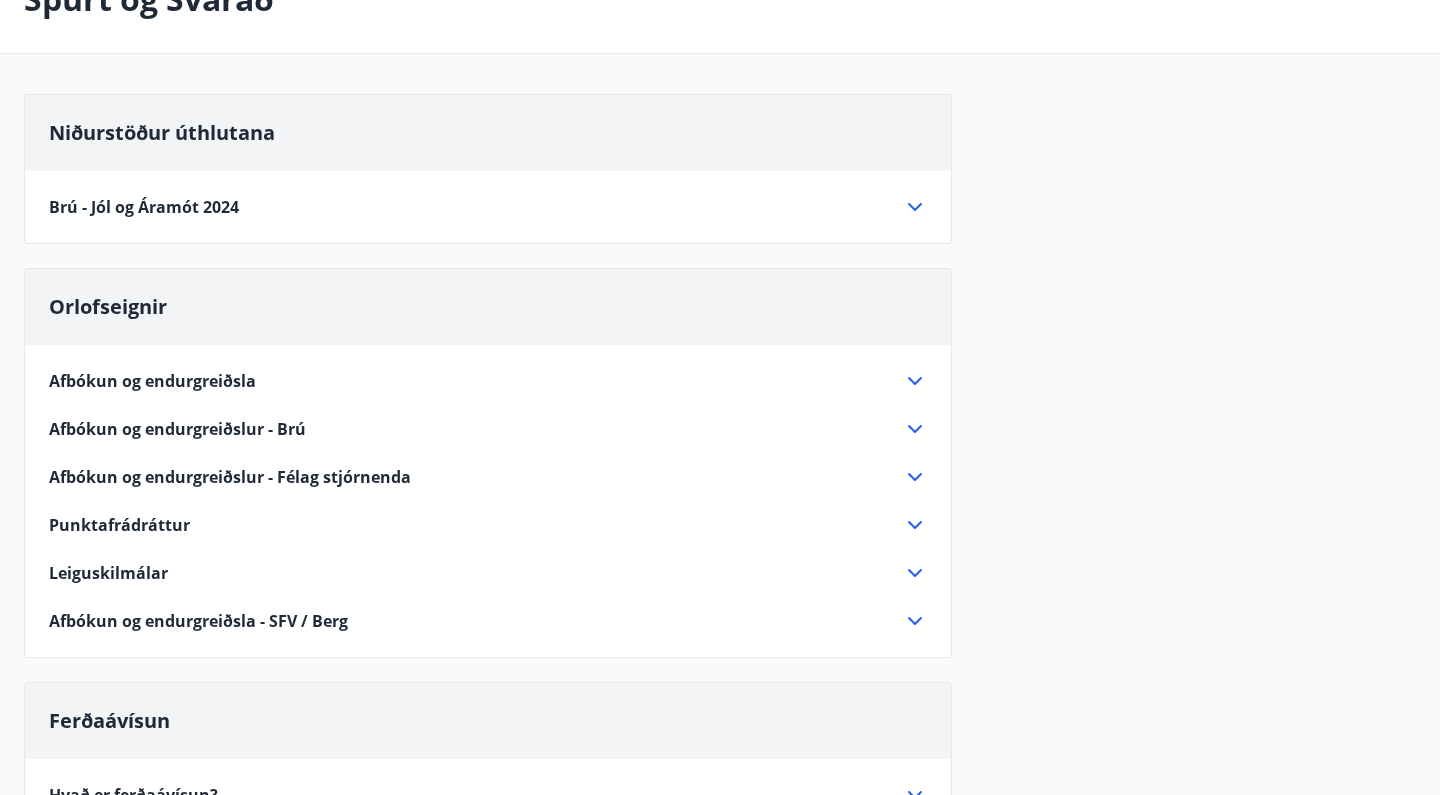 click on "Brú - Jól og Áramót 2024" at bounding box center [476, 207] 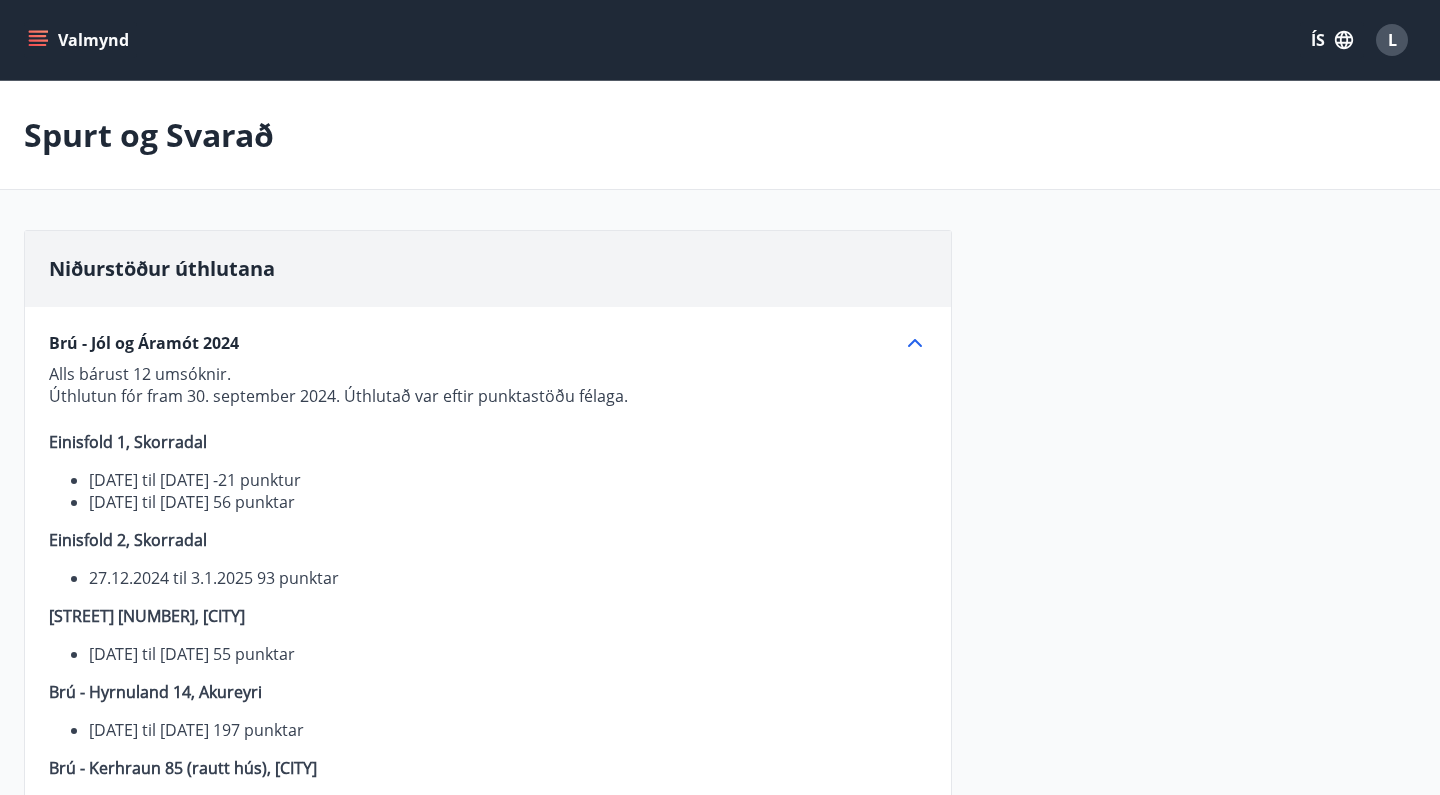 scroll, scrollTop: 0, scrollLeft: 0, axis: both 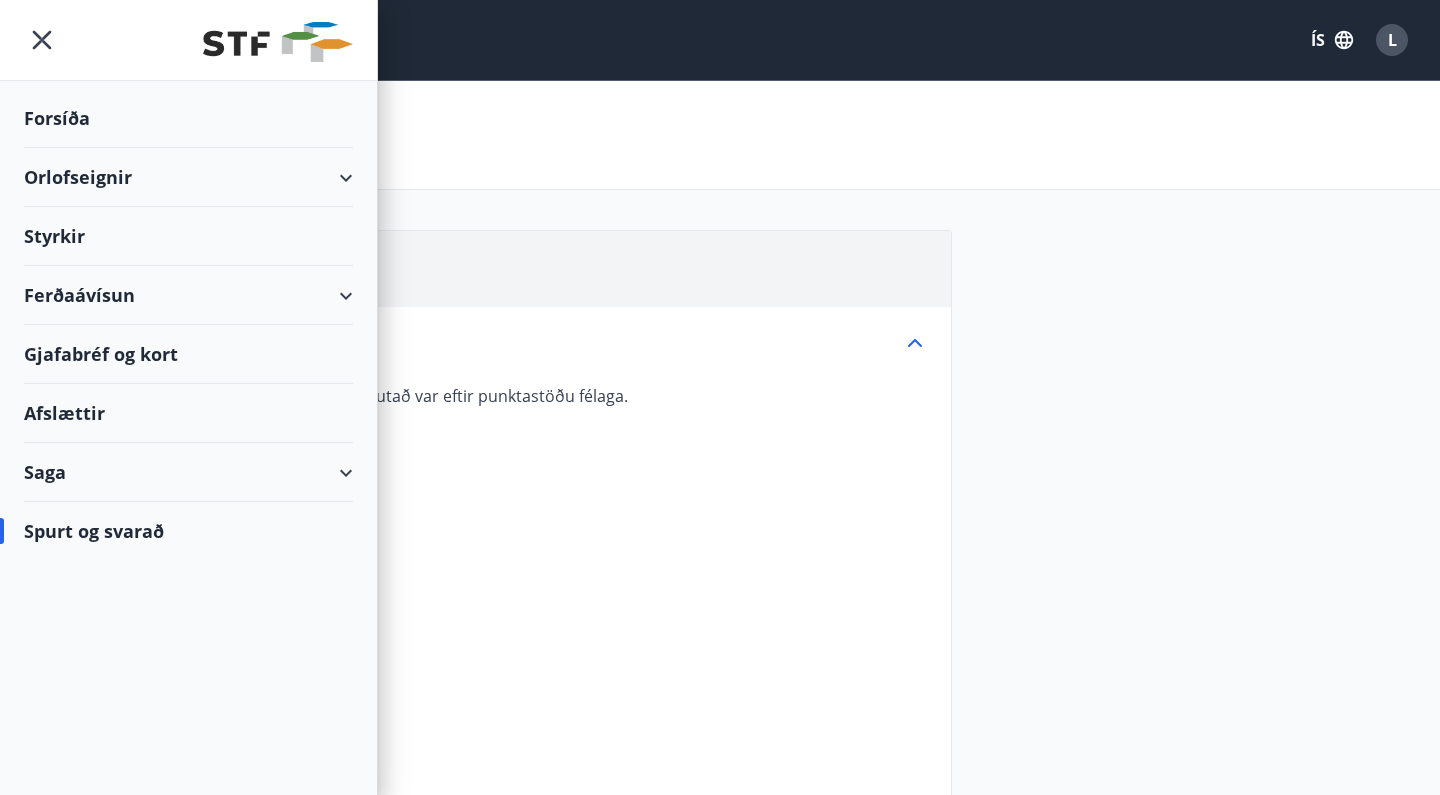 click on "Ferðaávísun" at bounding box center [188, 295] 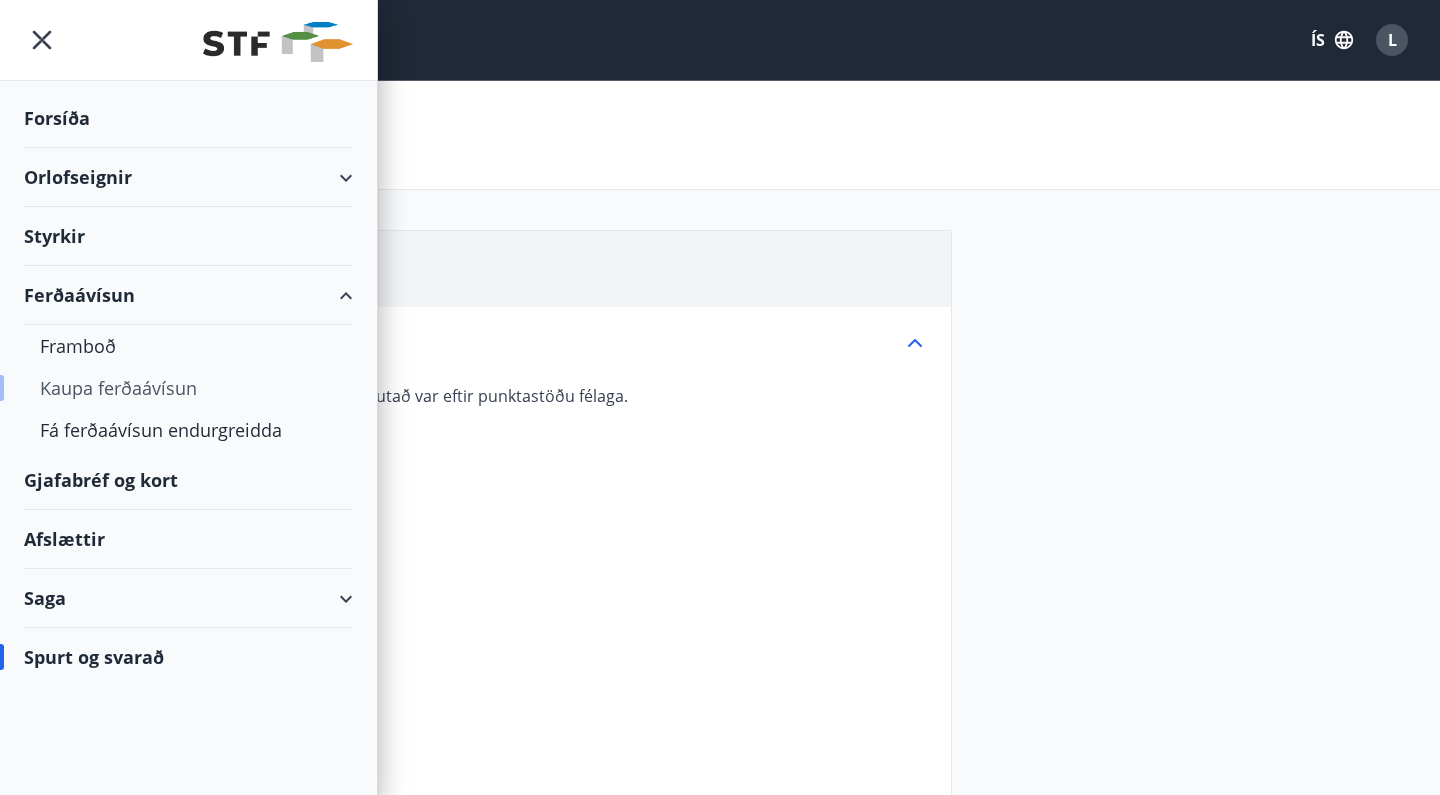 click on "Kaupa ferðaávísun" at bounding box center [188, 388] 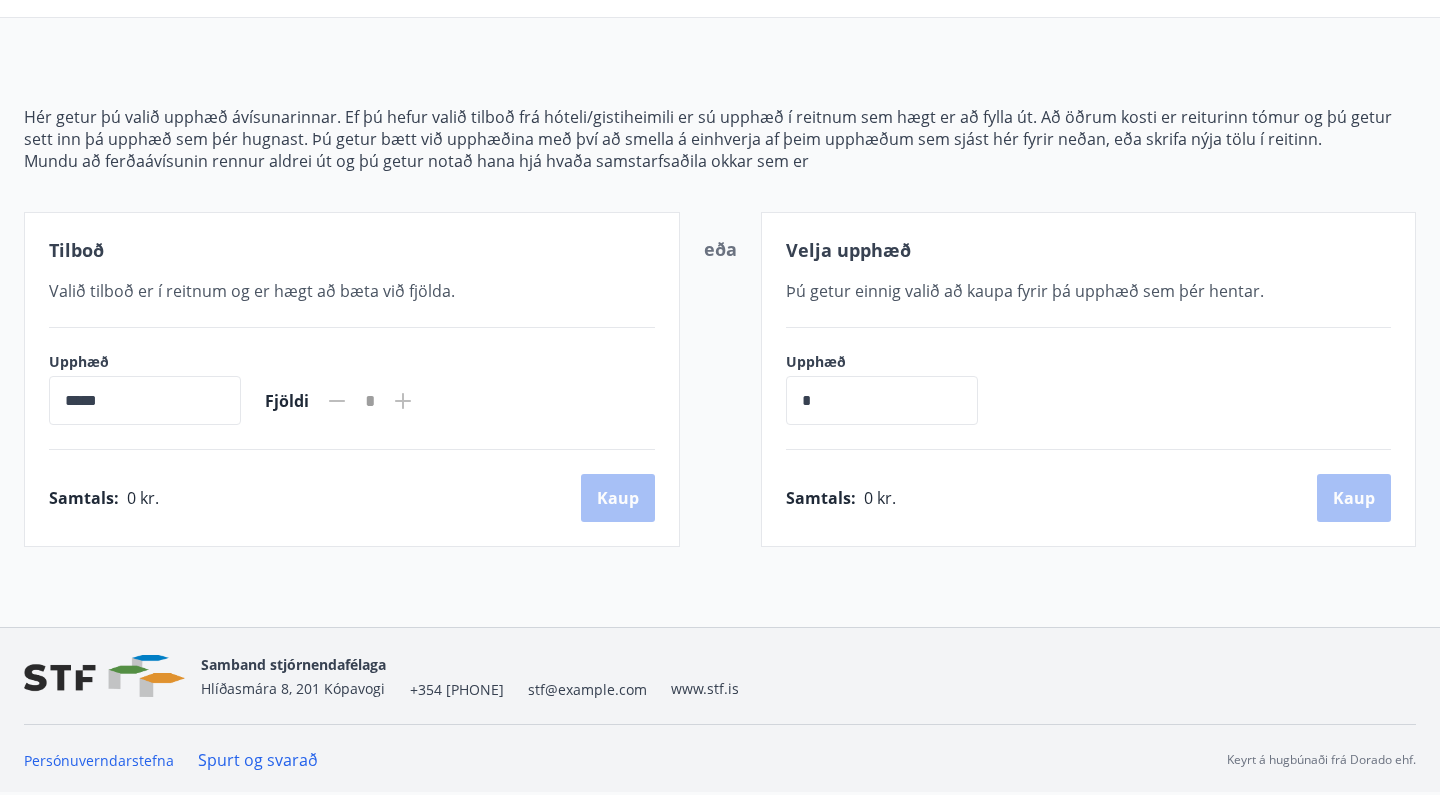 scroll, scrollTop: 172, scrollLeft: 0, axis: vertical 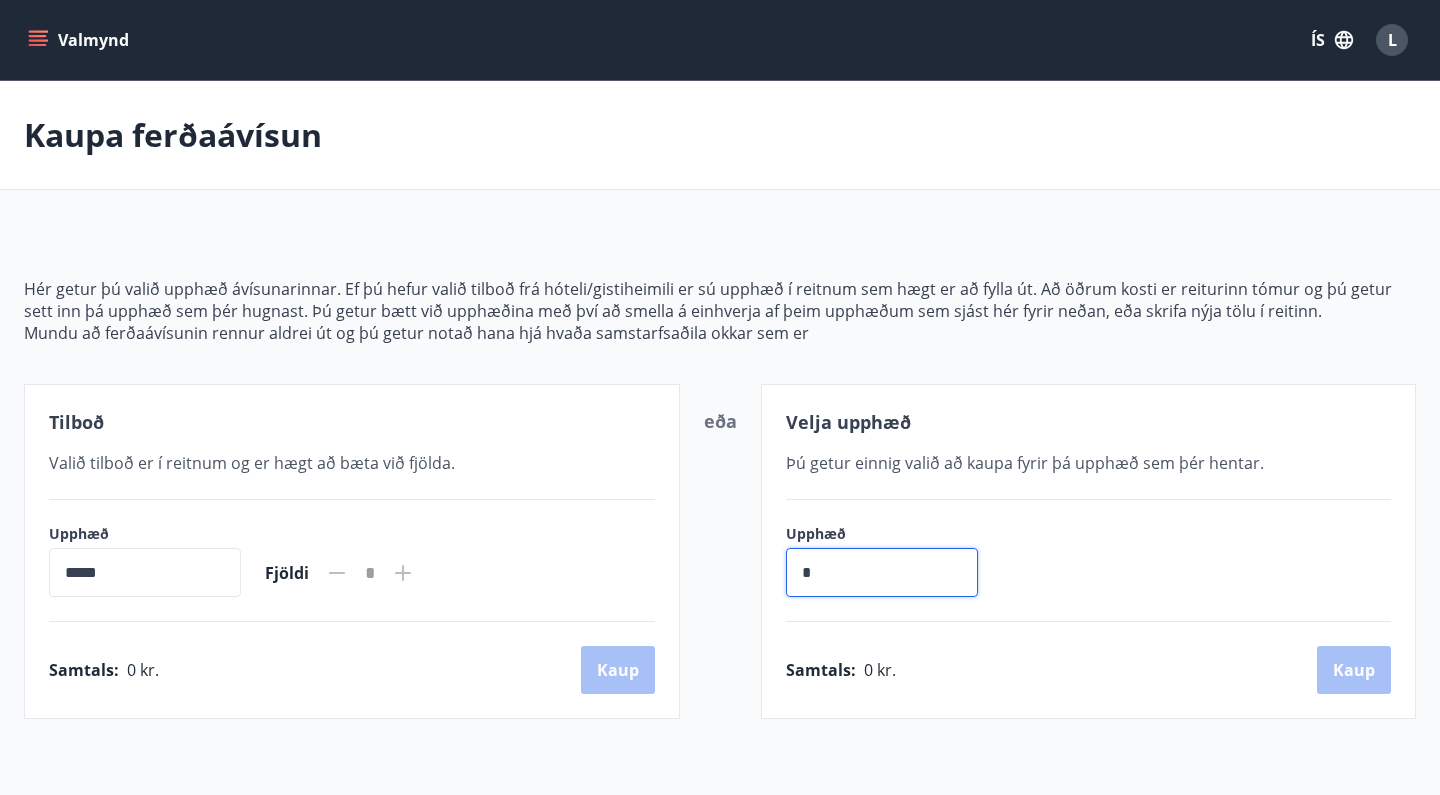 click 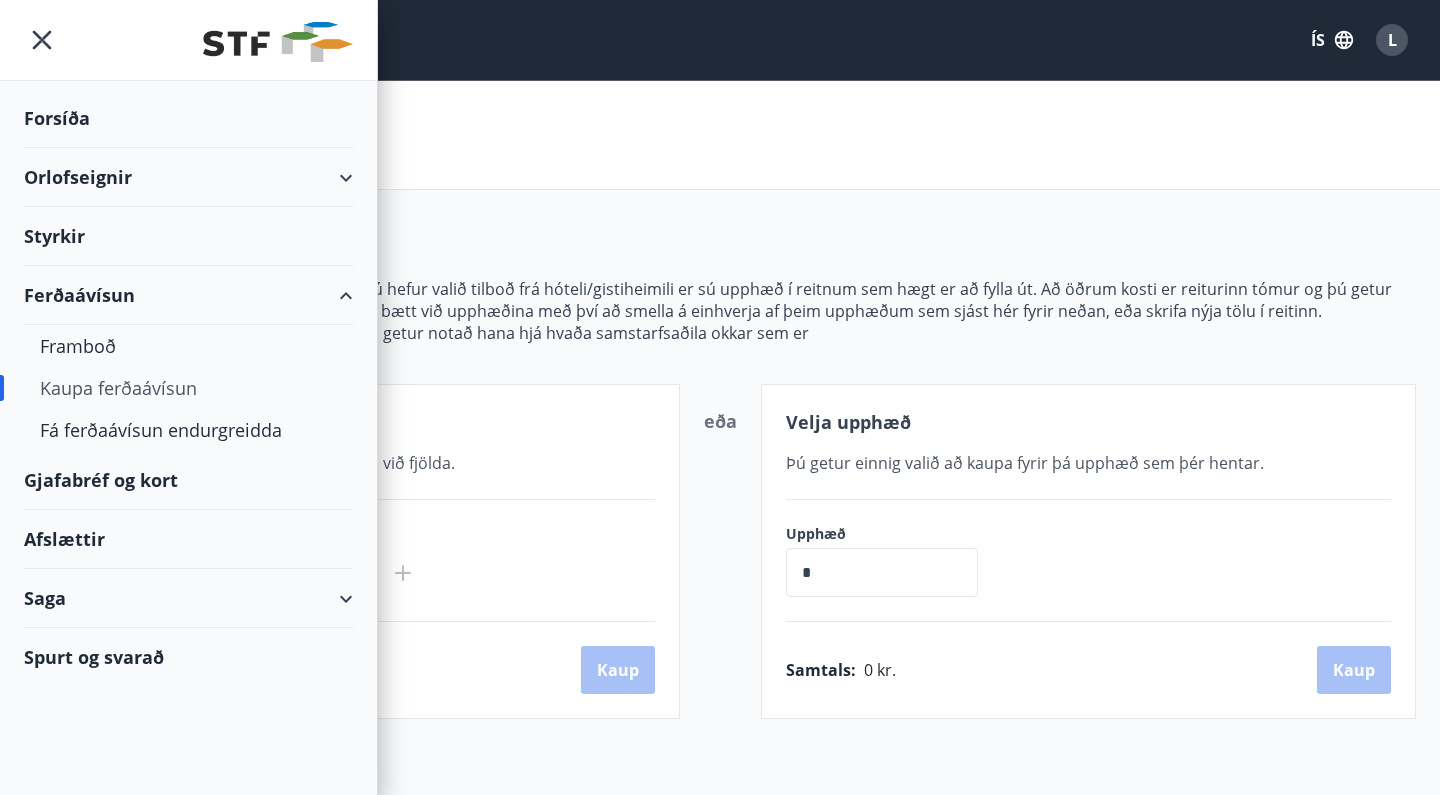 click on "Gjafabréf og kort" at bounding box center [188, 480] 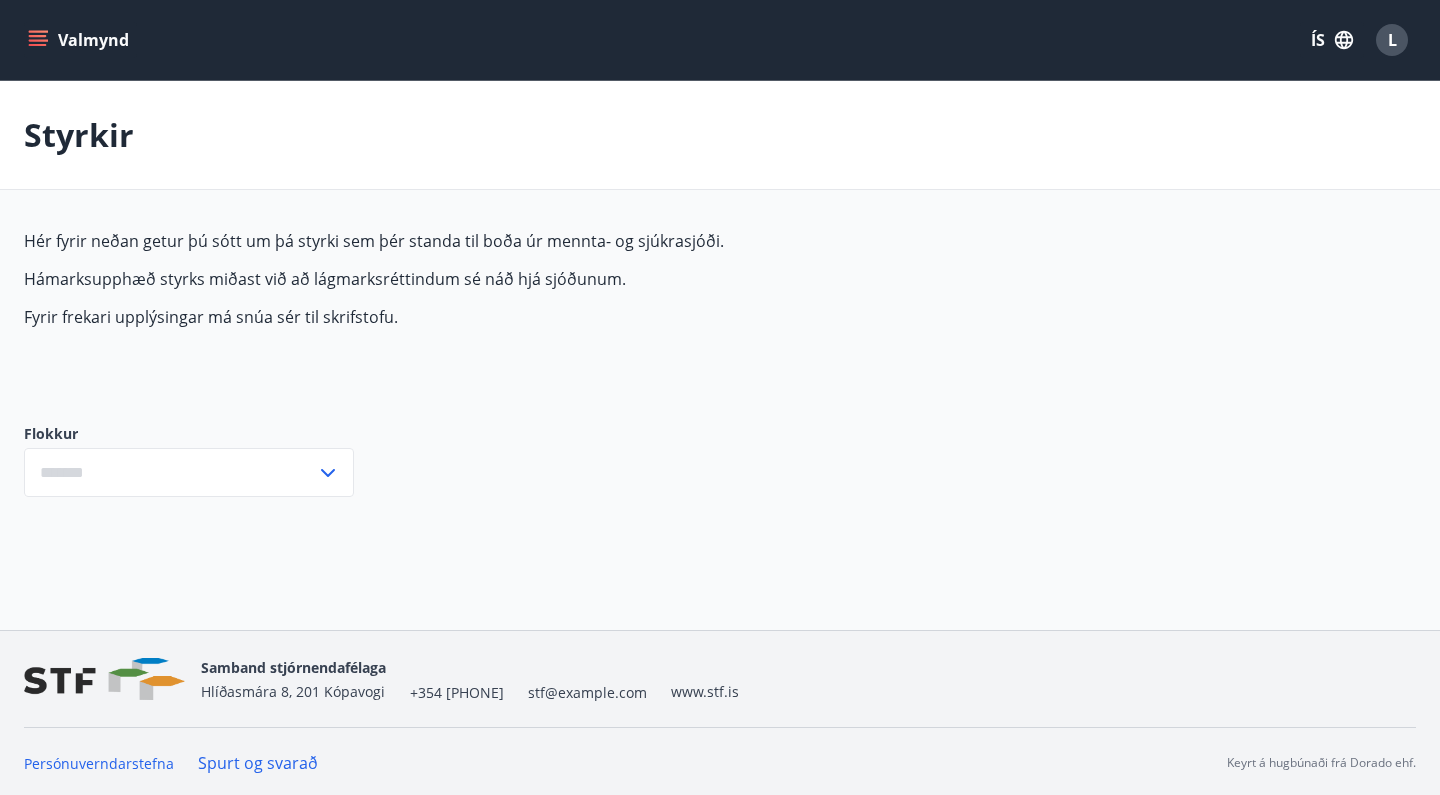 type on "***" 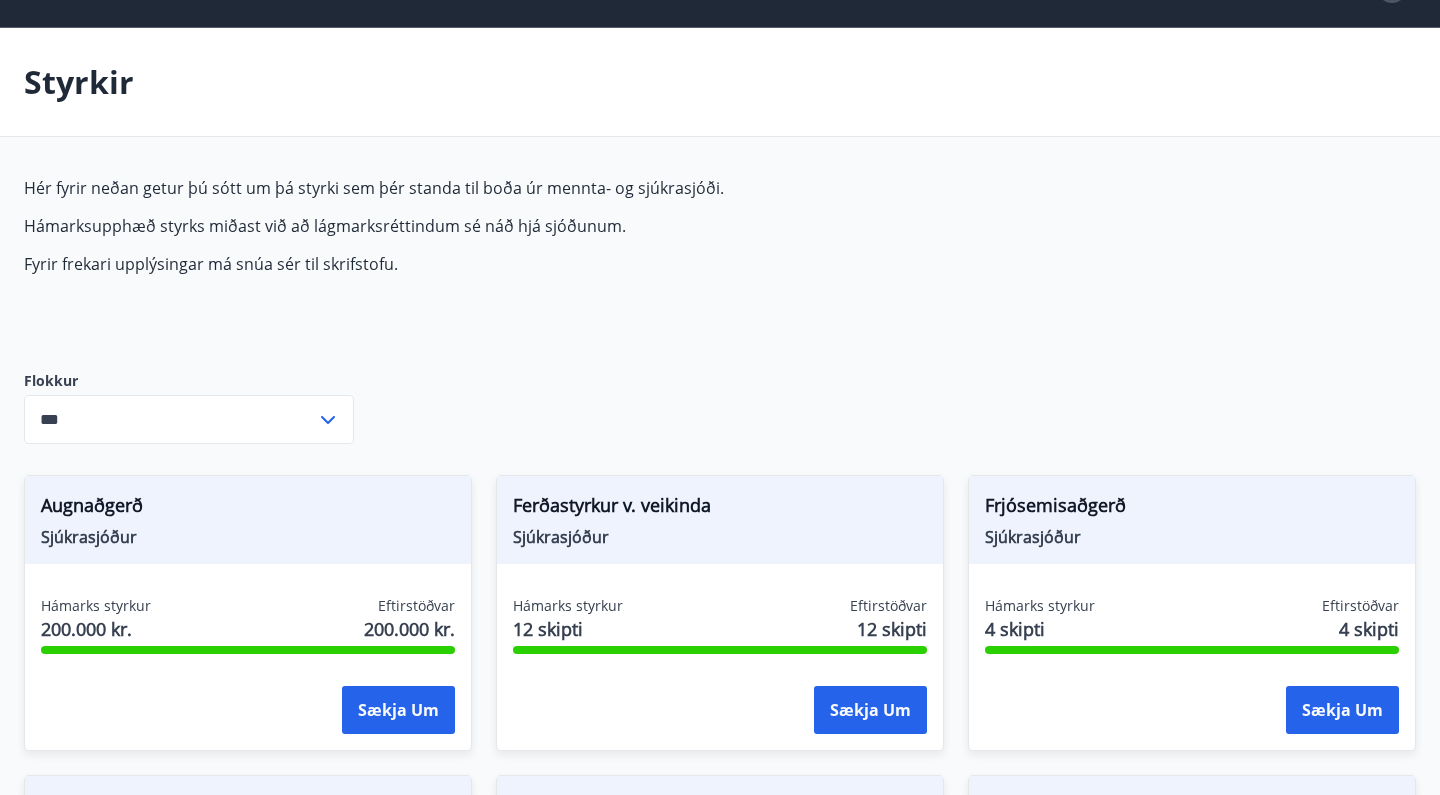 scroll, scrollTop: 54, scrollLeft: 0, axis: vertical 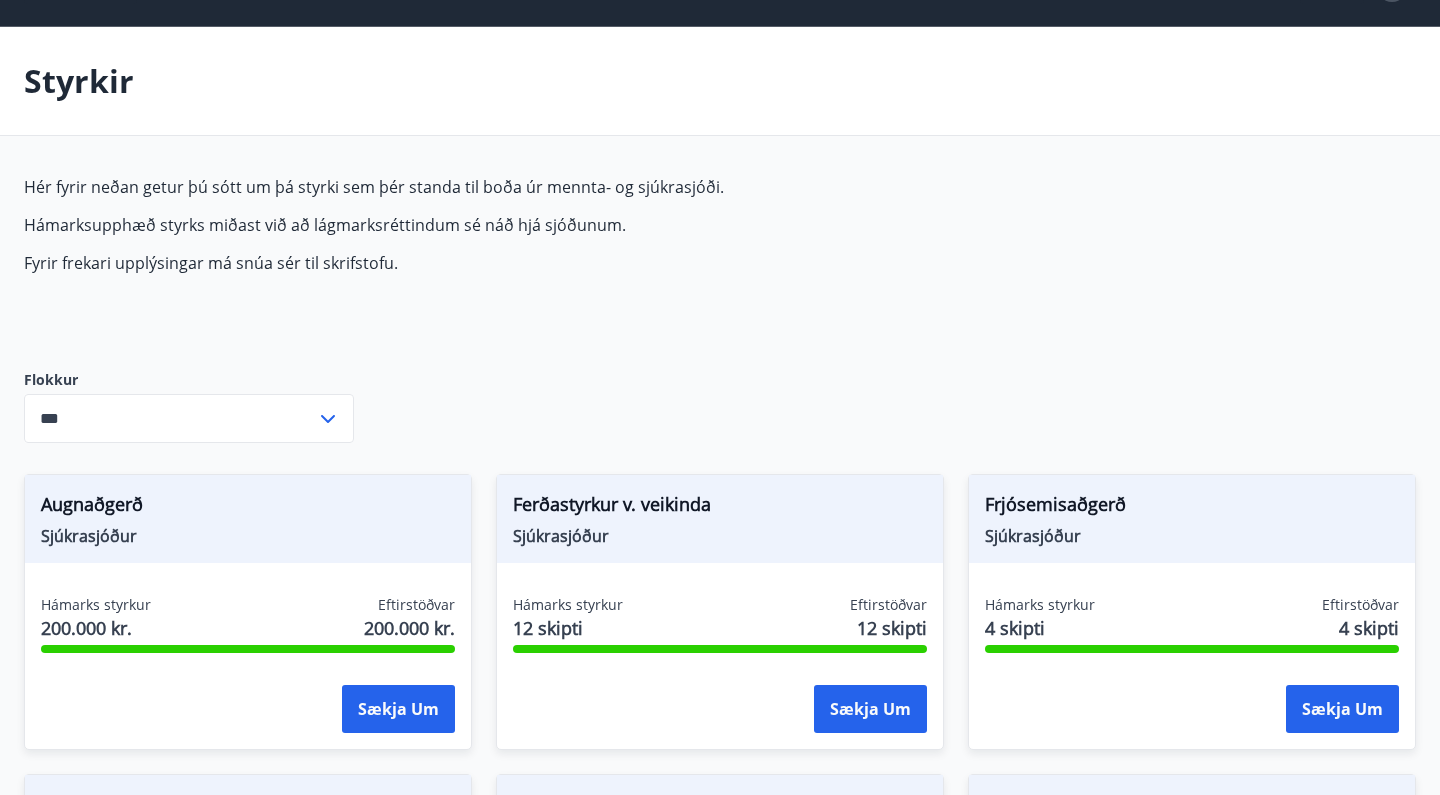 click on "*** ​" at bounding box center (189, 418) 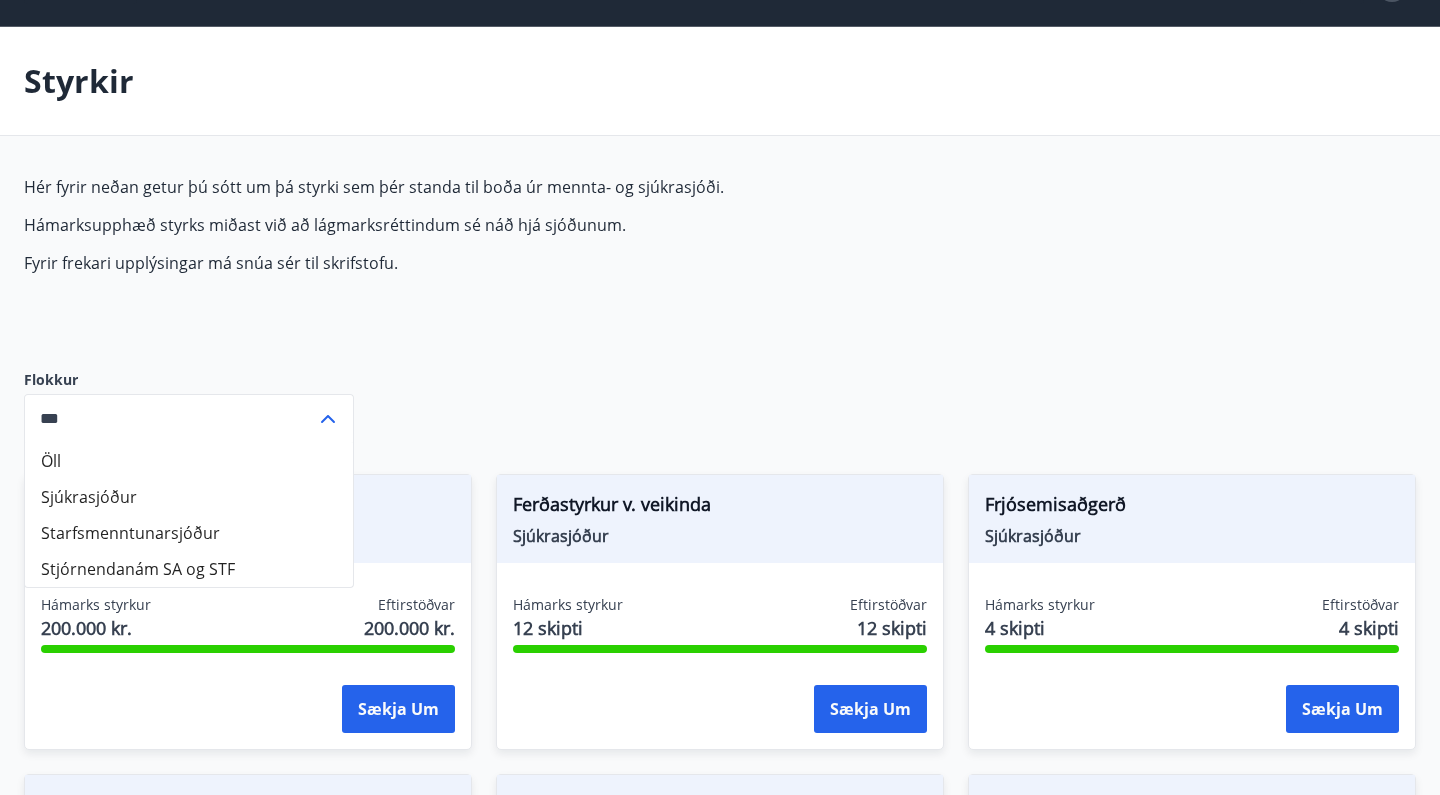 click on "Hér fyrir neðan getur þú sótt um þá styrki sem þér standa til boða úr mennta- og sjúkrasjóði.
Hámarksupphæð styrks miðast við að lágmarksréttindum sé náð hjá sjóðunum.
Fyrir frekari upplýsingar má snúa sér til skrifstofu." at bounding box center (496, 257) 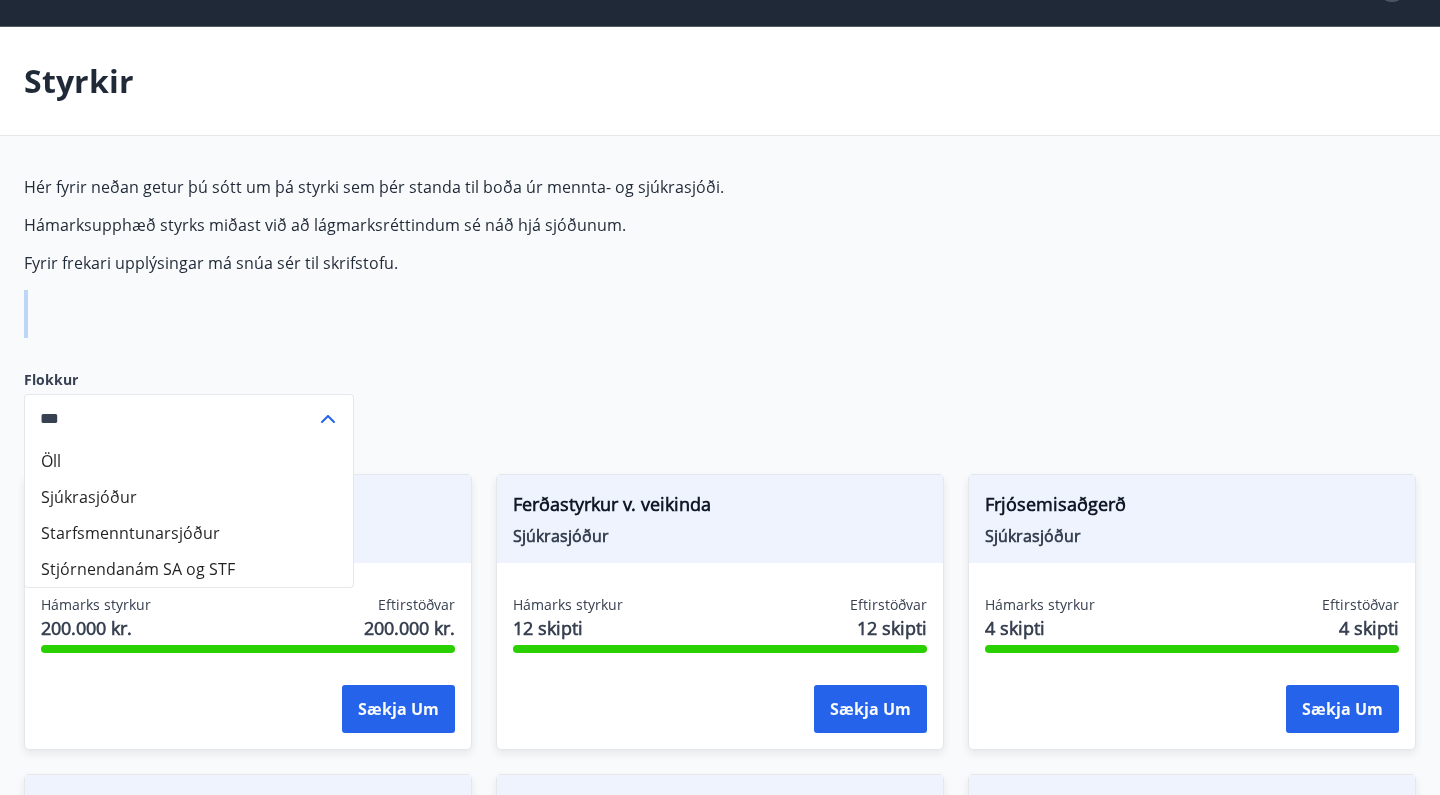 click on "Hér fyrir neðan getur þú sótt um þá styrki sem þér standa til boða úr mennta- og sjúkrasjóði.
Hámarksupphæð styrks miðast við að lágmarksréttindum sé náð hjá sjóðunum.
Fyrir frekari upplýsingar má snúa sér til skrifstofu." at bounding box center (496, 257) 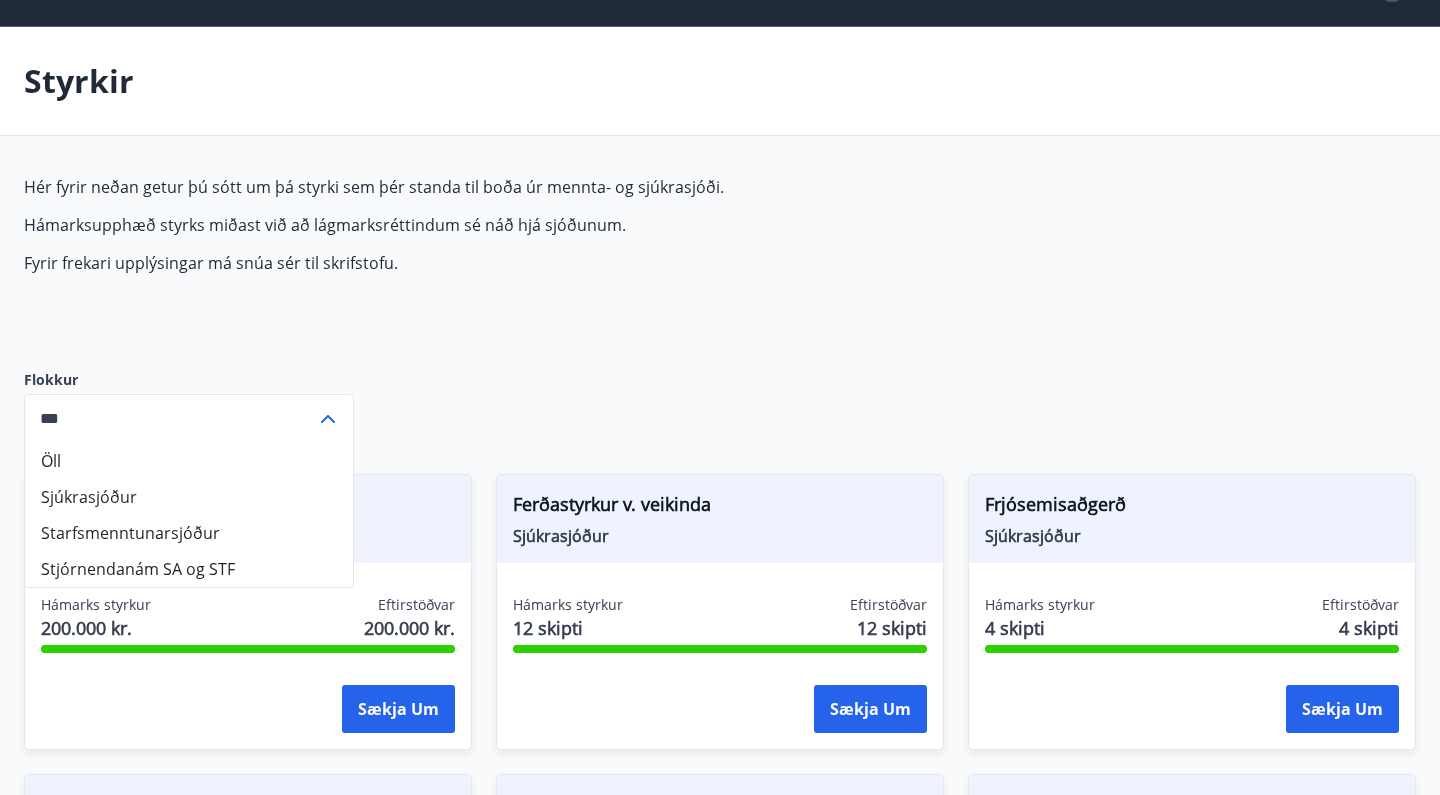 click on "*** ​" at bounding box center (189, 418) 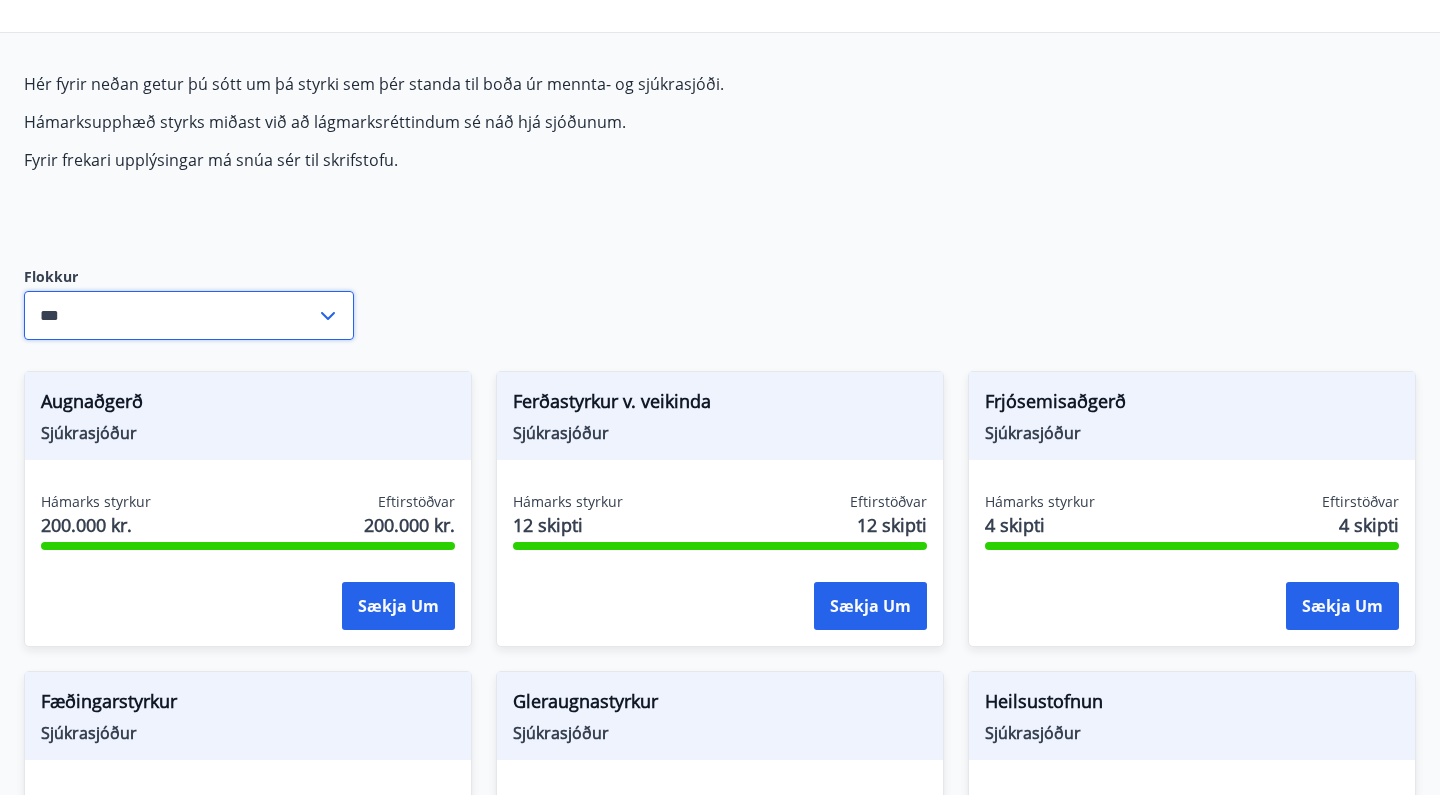 scroll, scrollTop: 208, scrollLeft: 0, axis: vertical 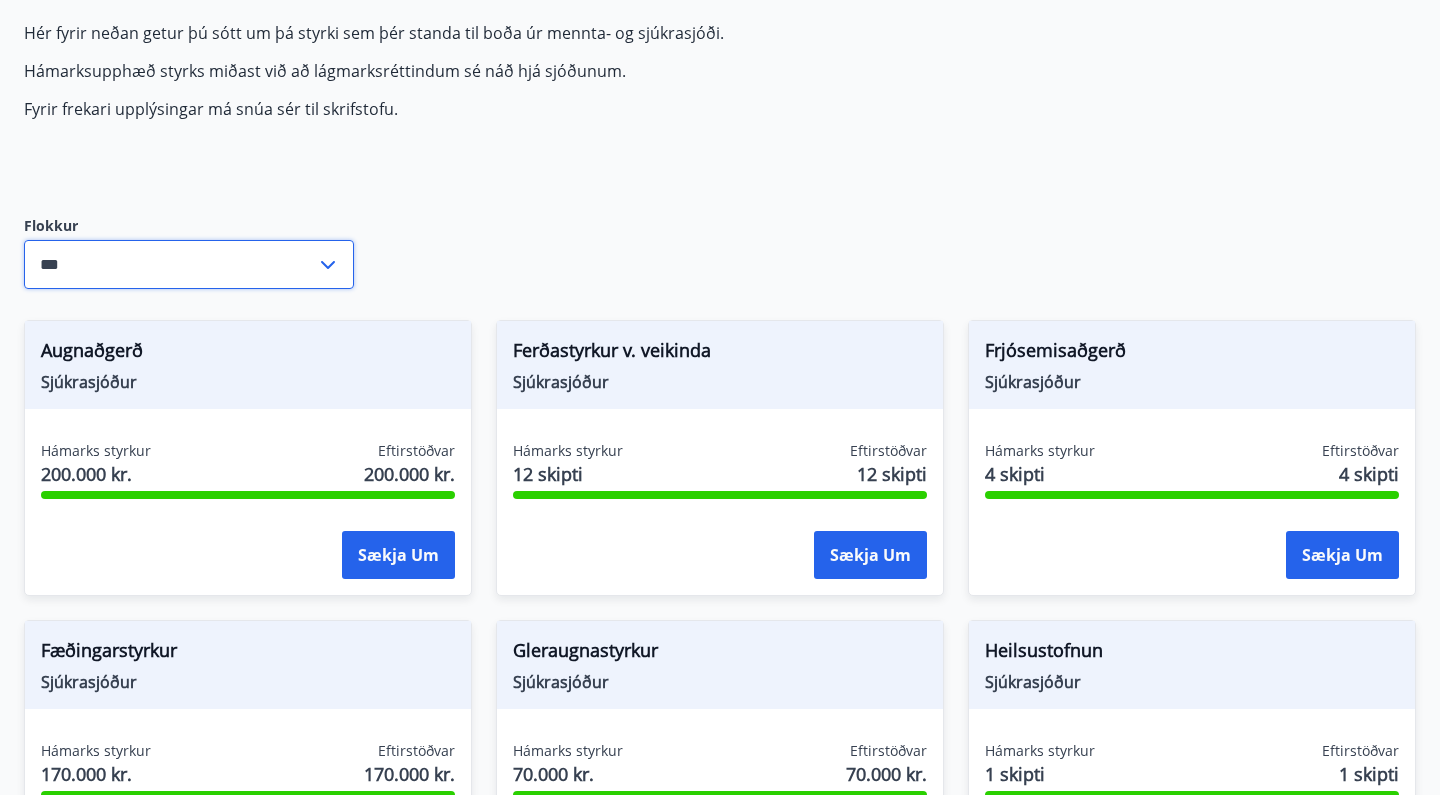 click on "Augnaðgerð Sjúkrasjóður Hámarks styrkur 200.000 kr. Eftirstöðvar 200.000 kr. Sækja um" at bounding box center [236, 446] 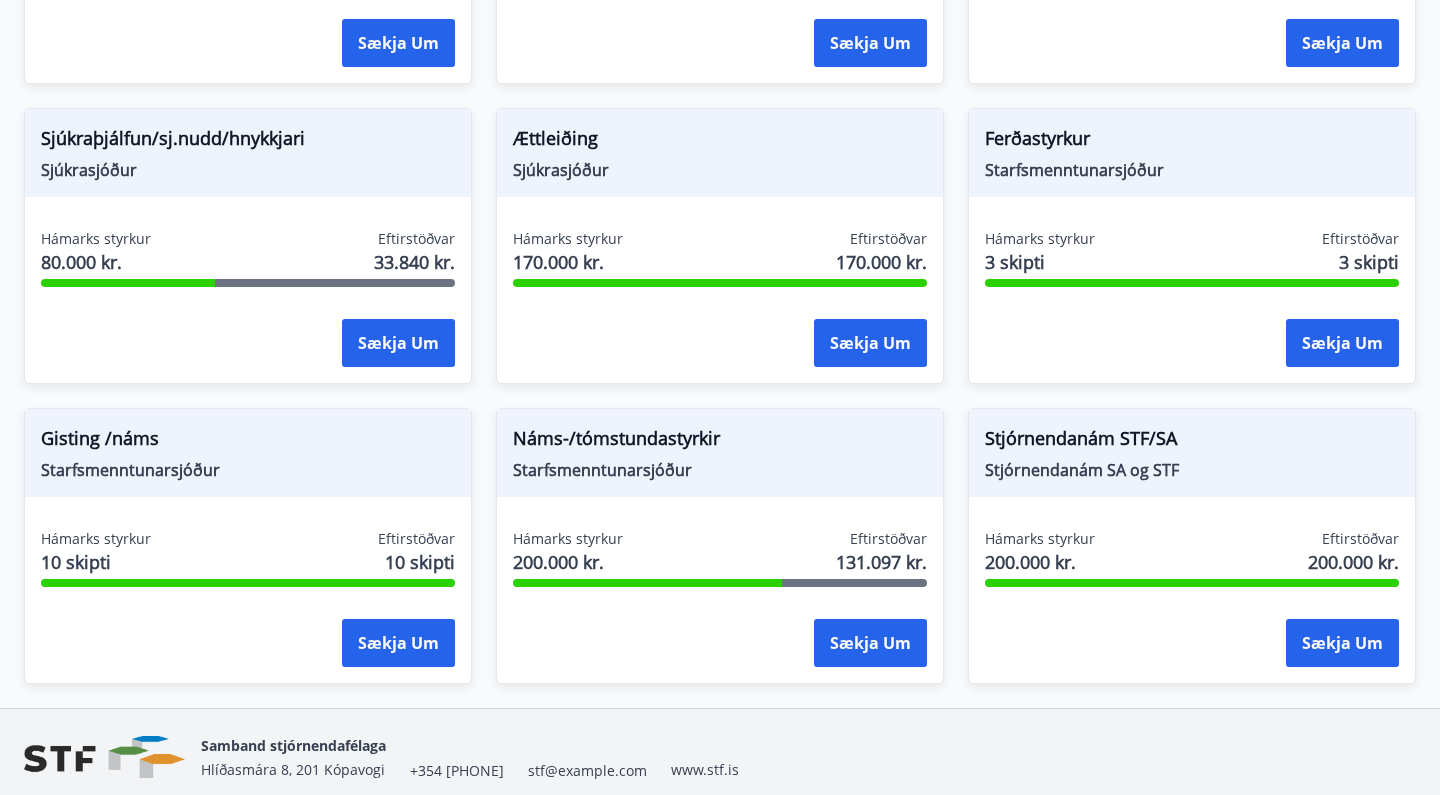 scroll, scrollTop: 1633, scrollLeft: 0, axis: vertical 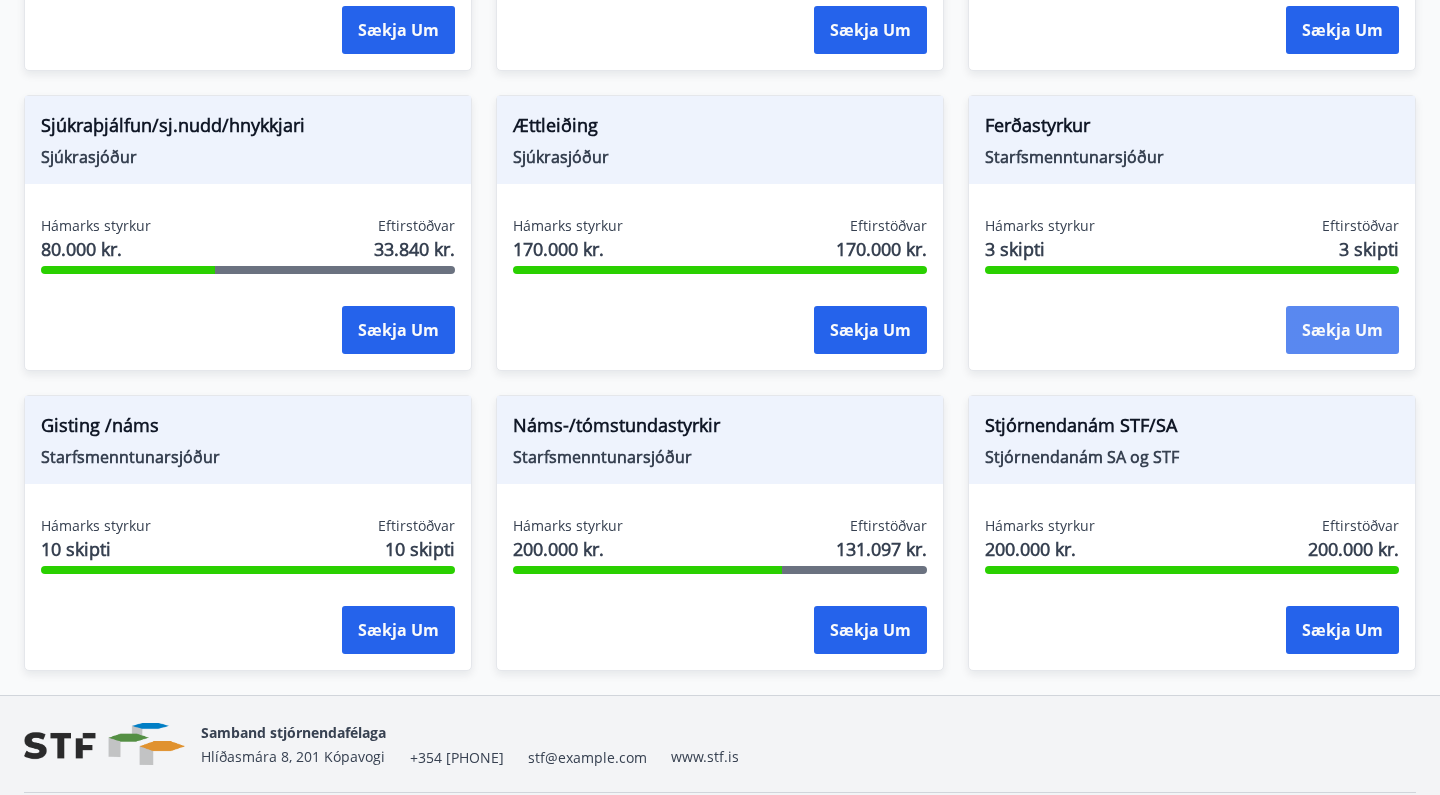 click on "Sækja um" at bounding box center (1342, 330) 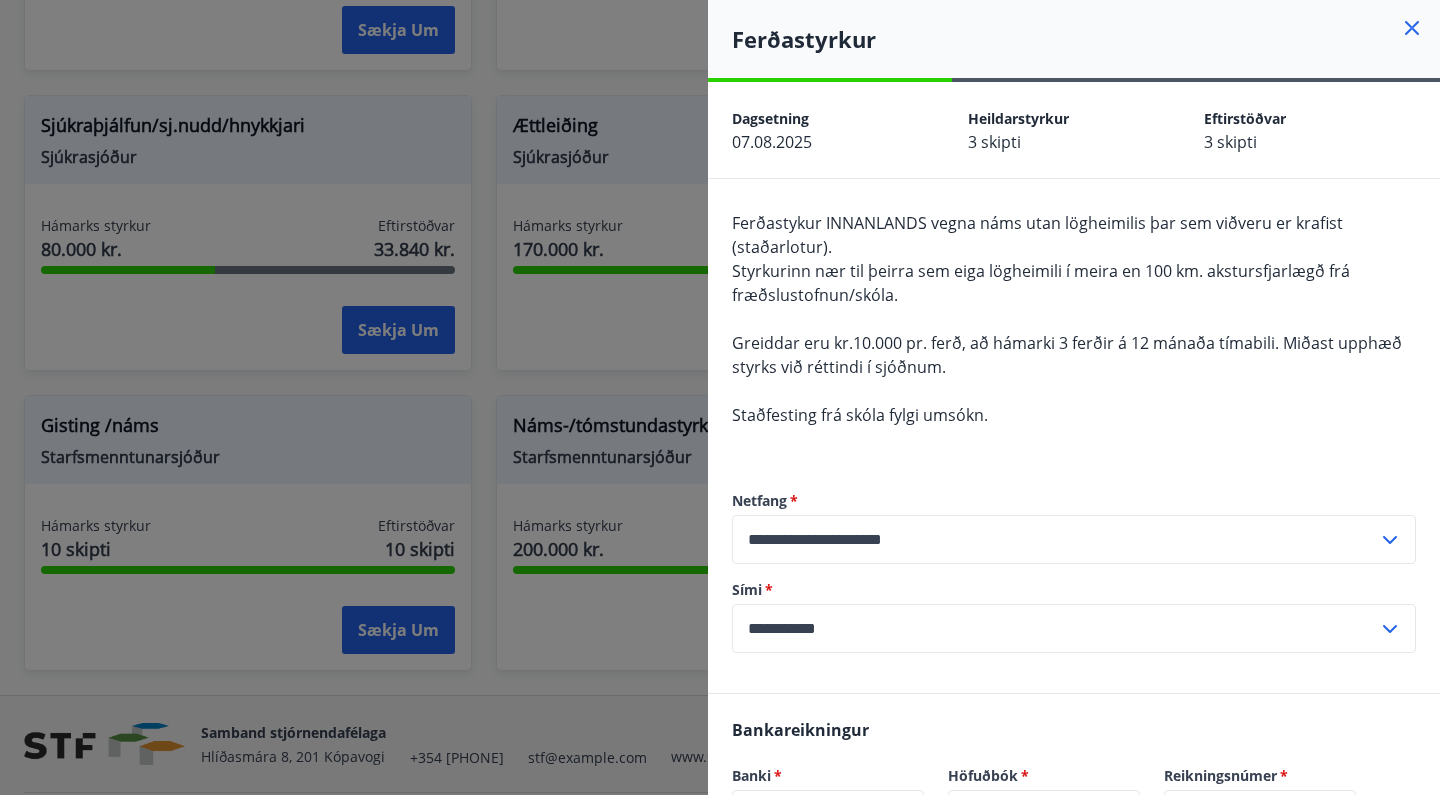click 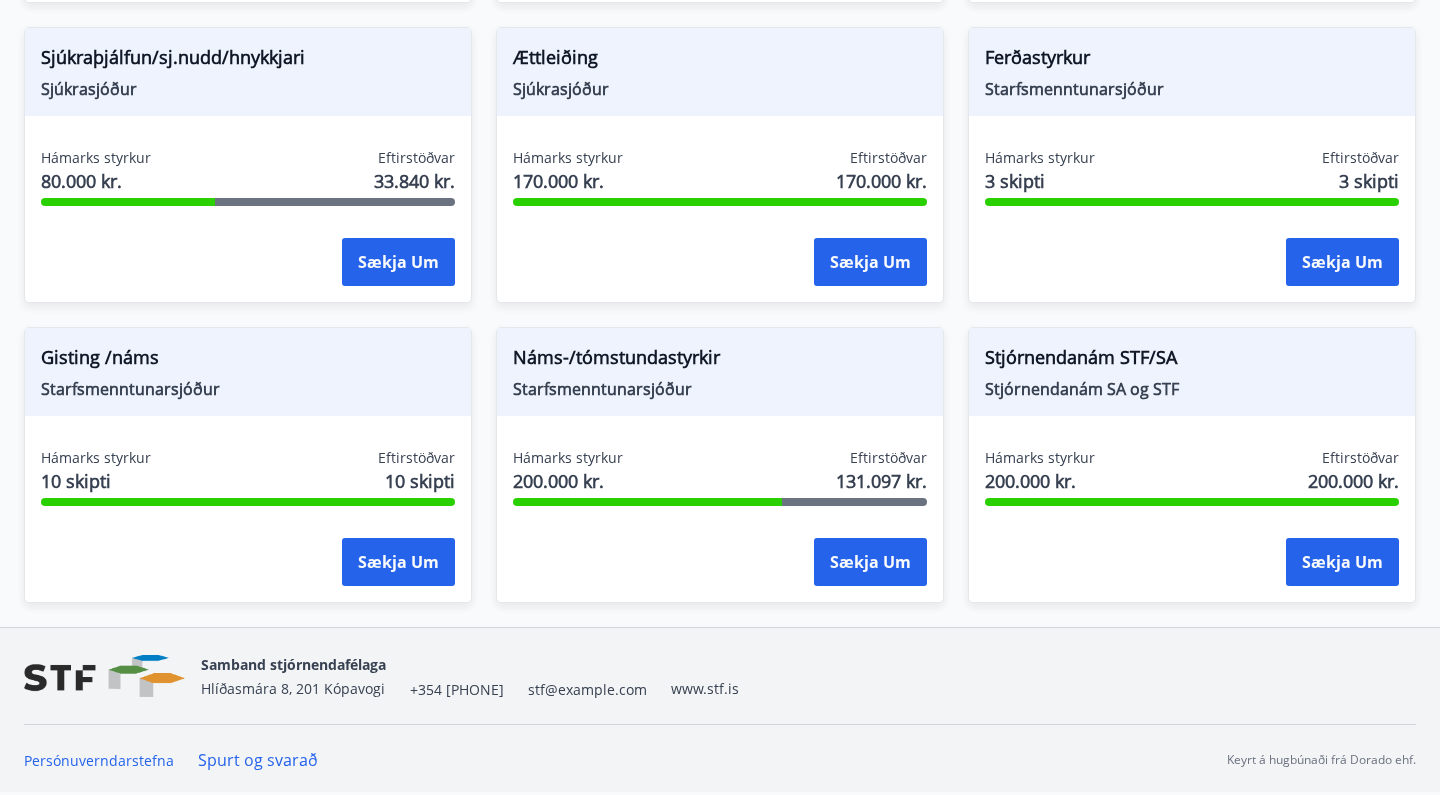 scroll, scrollTop: 1701, scrollLeft: 0, axis: vertical 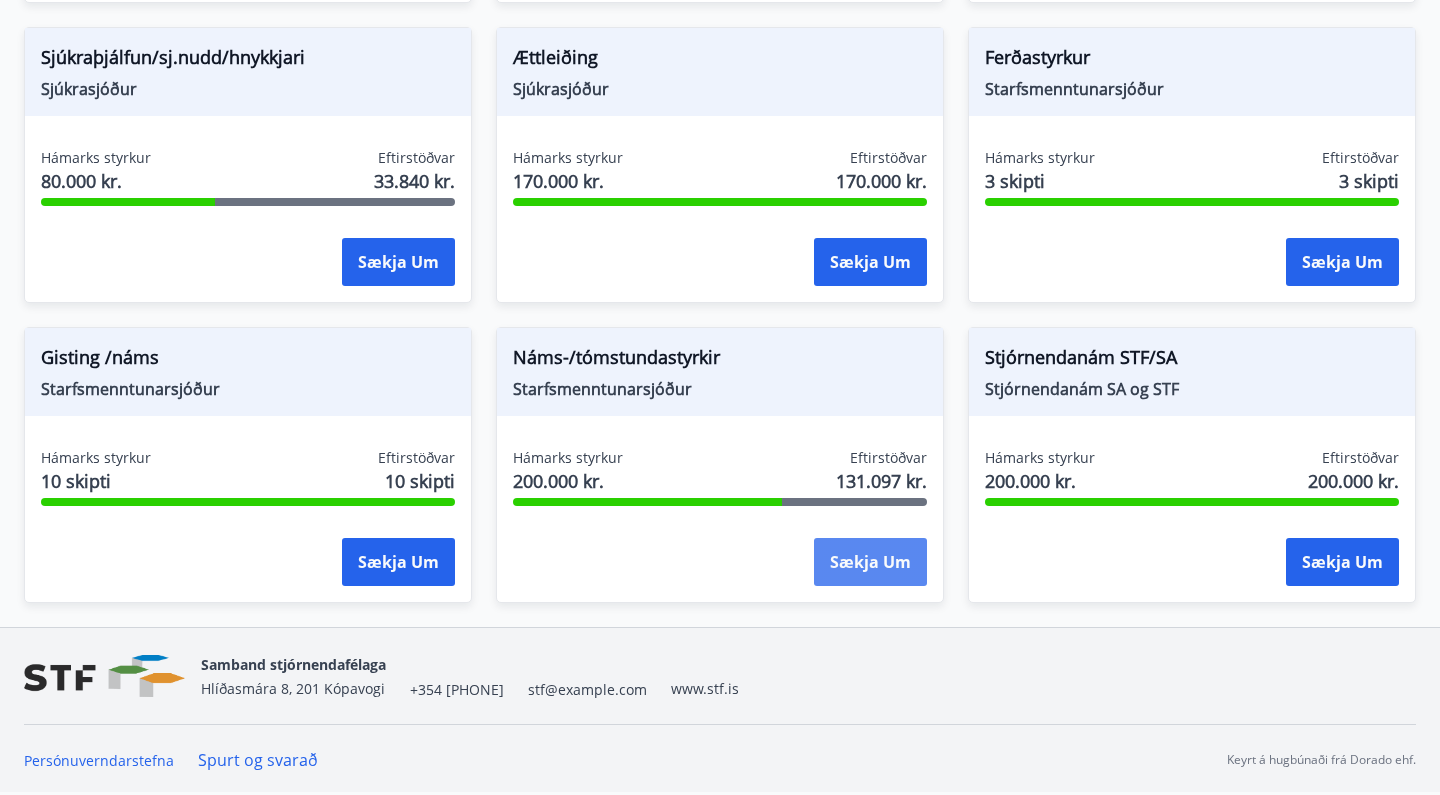 click on "Sækja um" at bounding box center [870, 562] 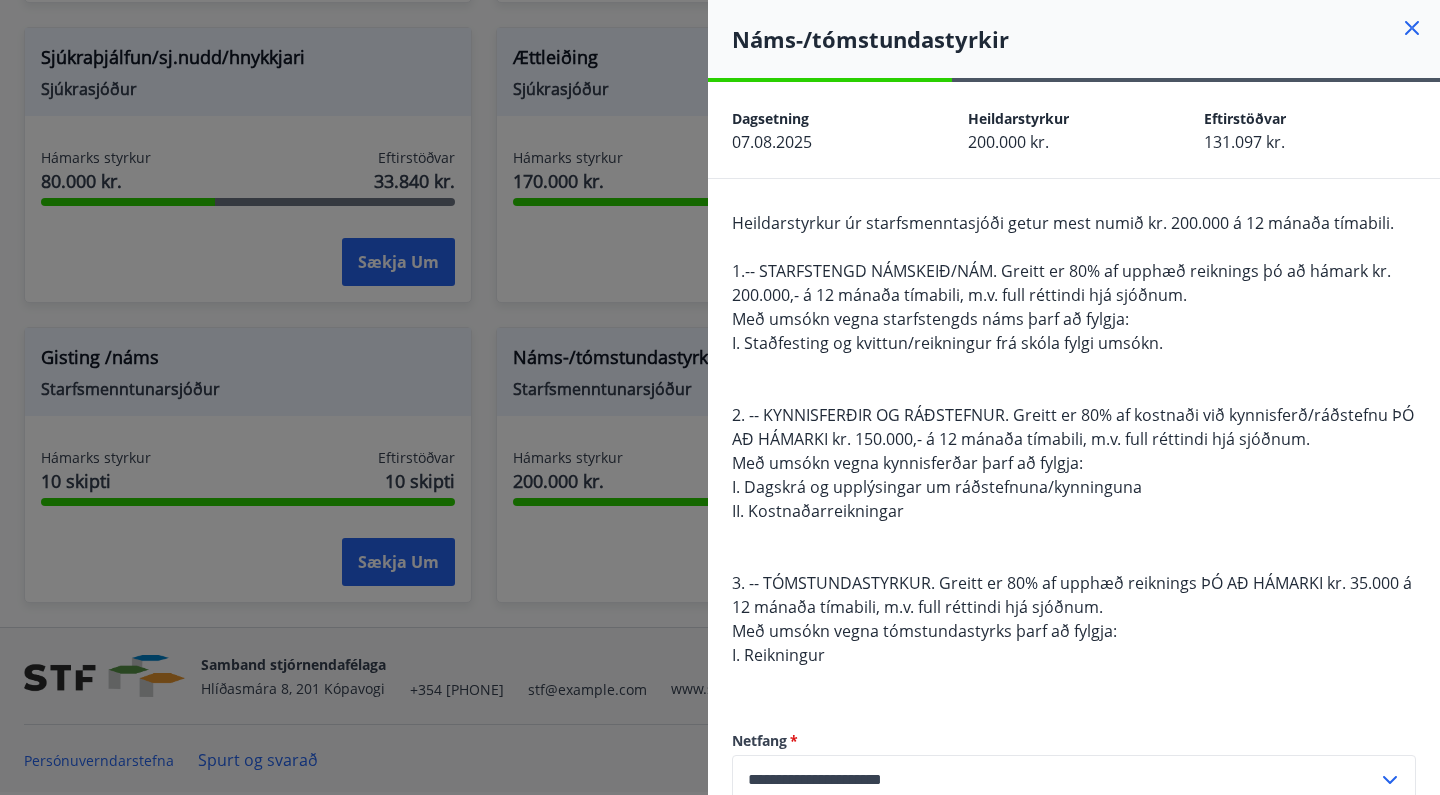 scroll, scrollTop: 0, scrollLeft: 0, axis: both 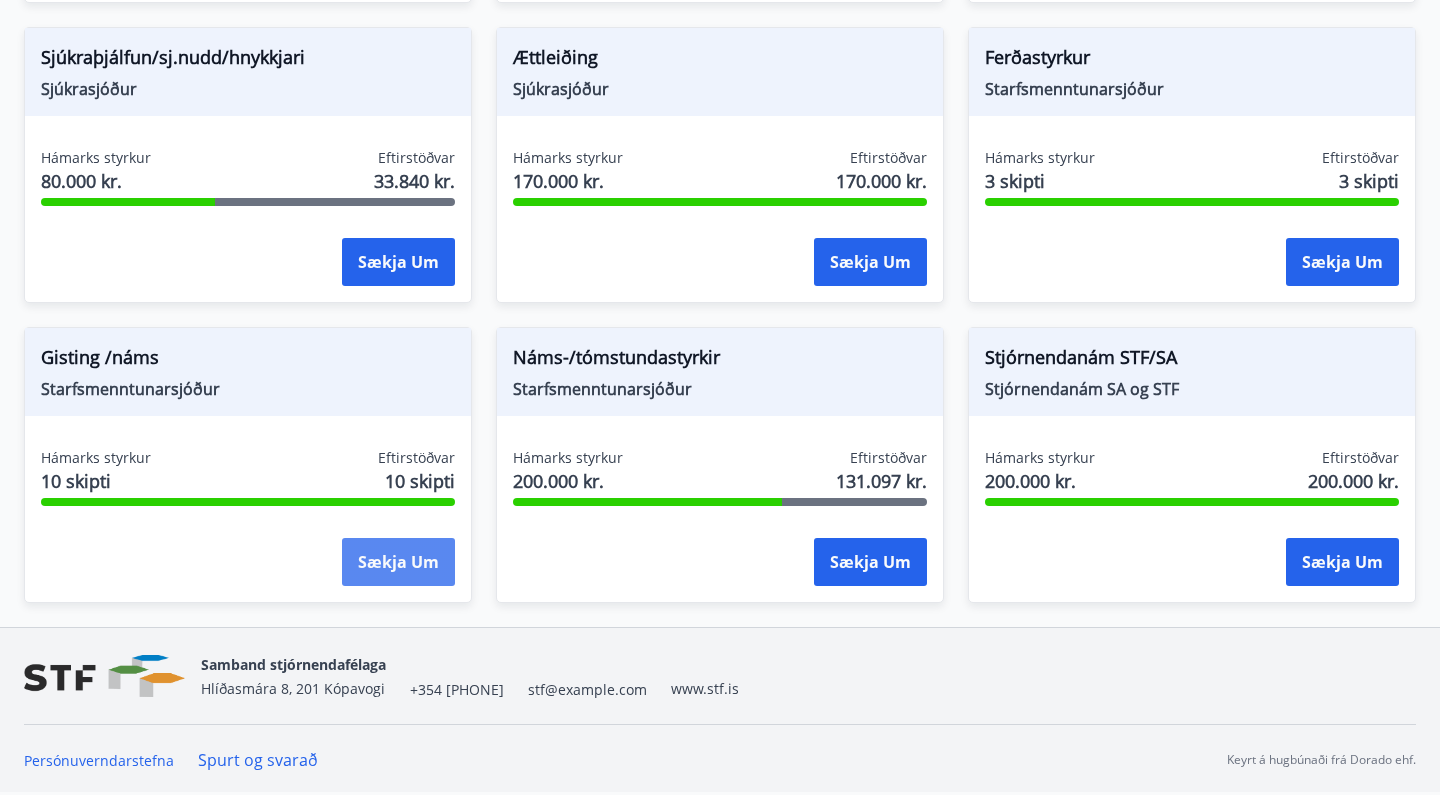 click on "Sækja um" at bounding box center [398, 562] 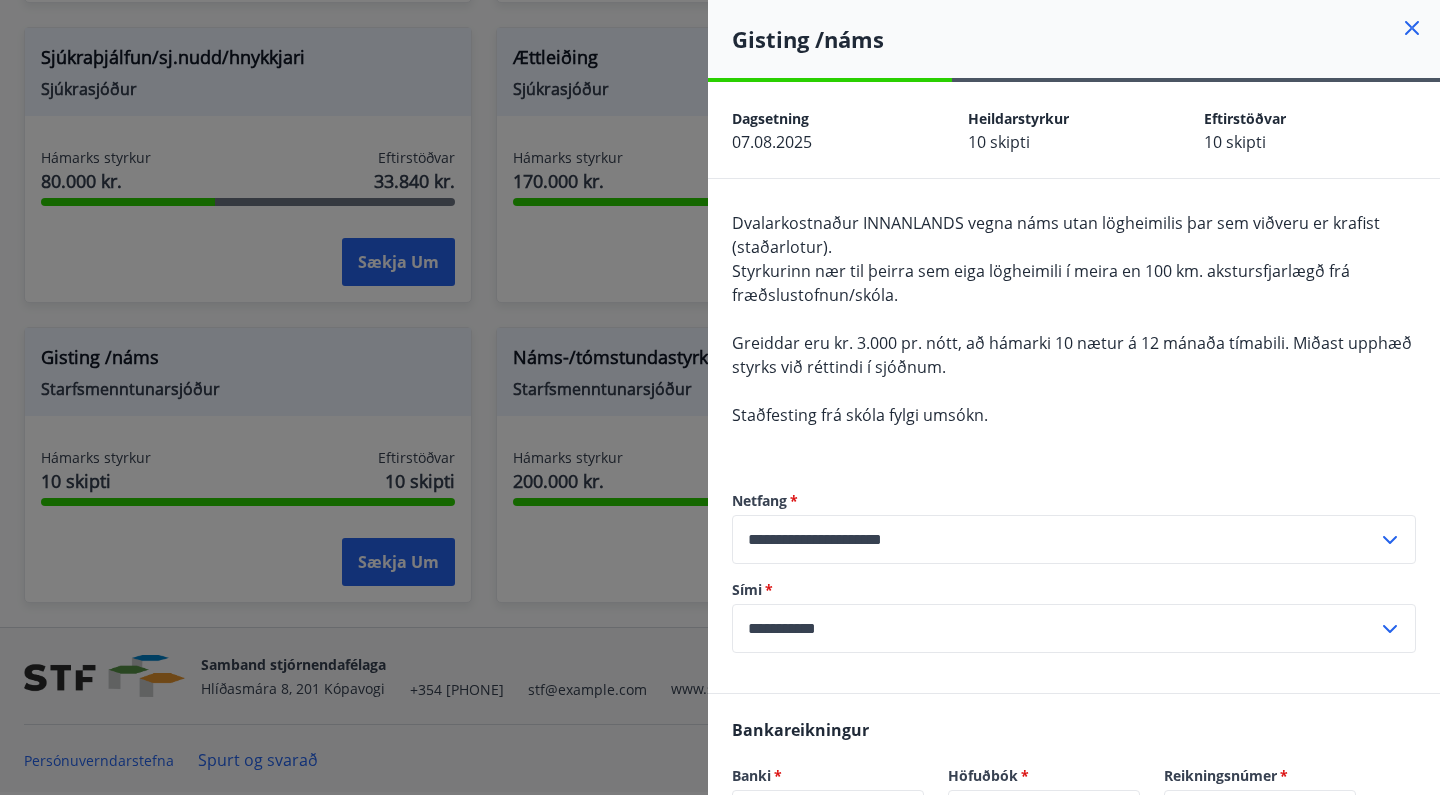 click on "Gisting /náms" at bounding box center (1074, 39) 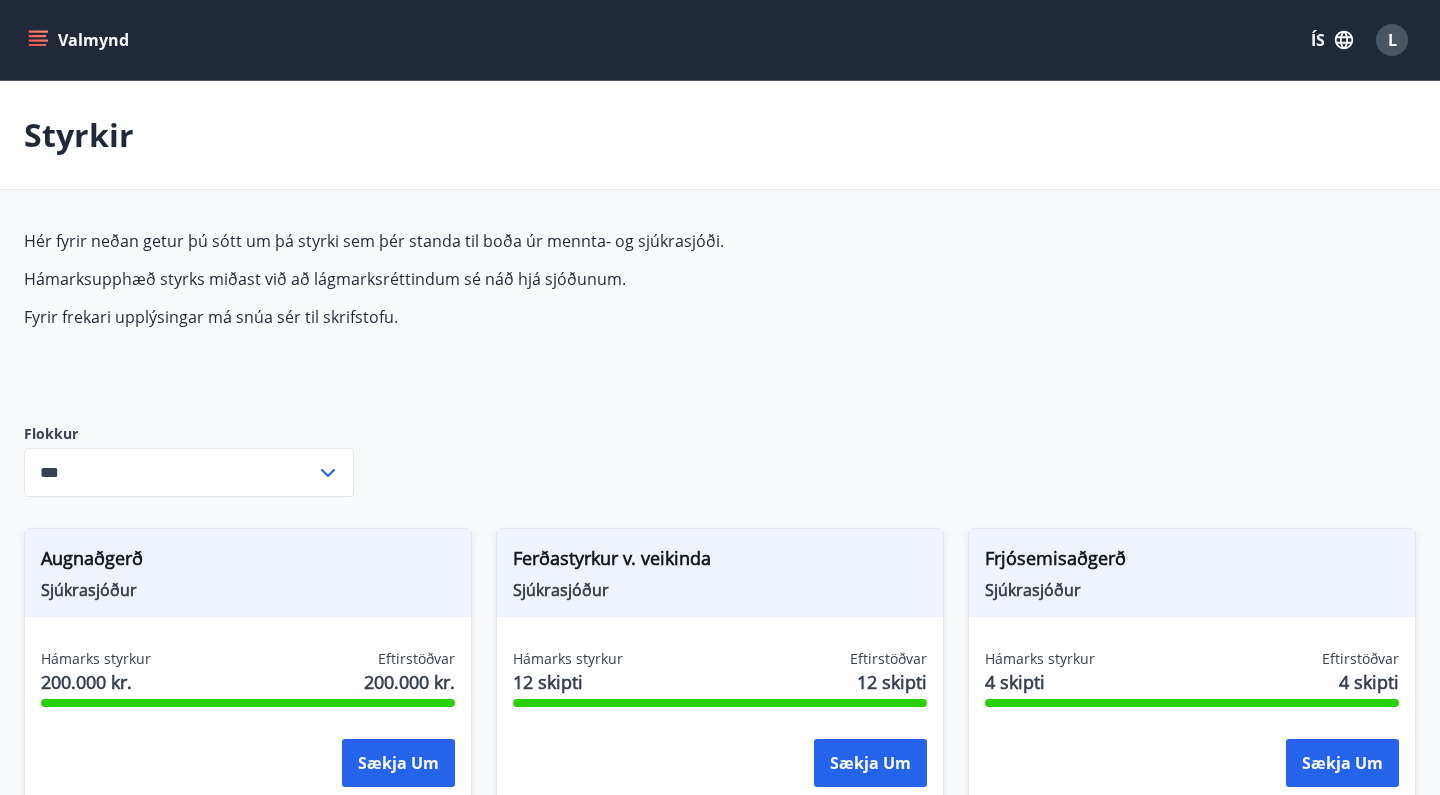 scroll, scrollTop: 0, scrollLeft: 0, axis: both 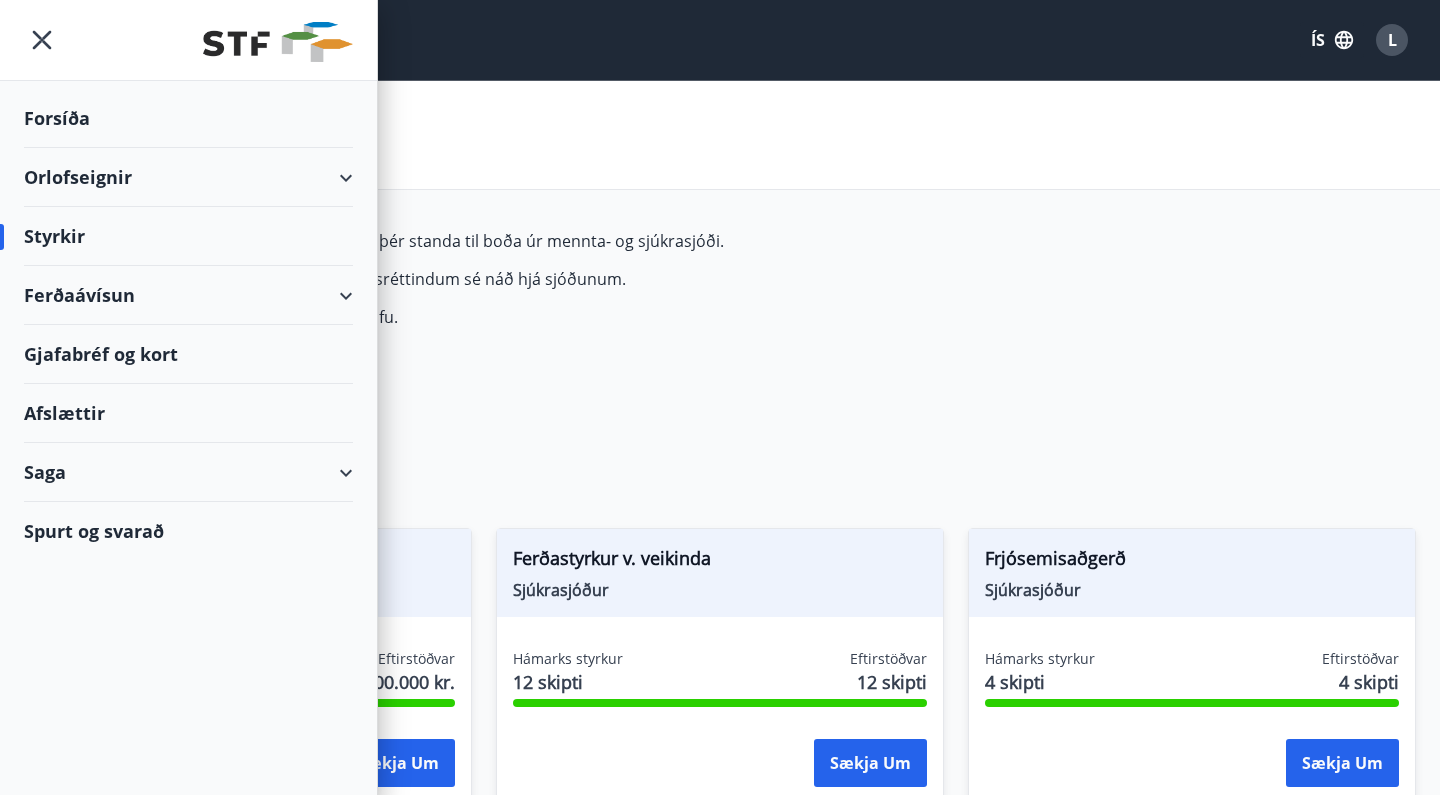 click on "Forsíða" at bounding box center (188, 118) 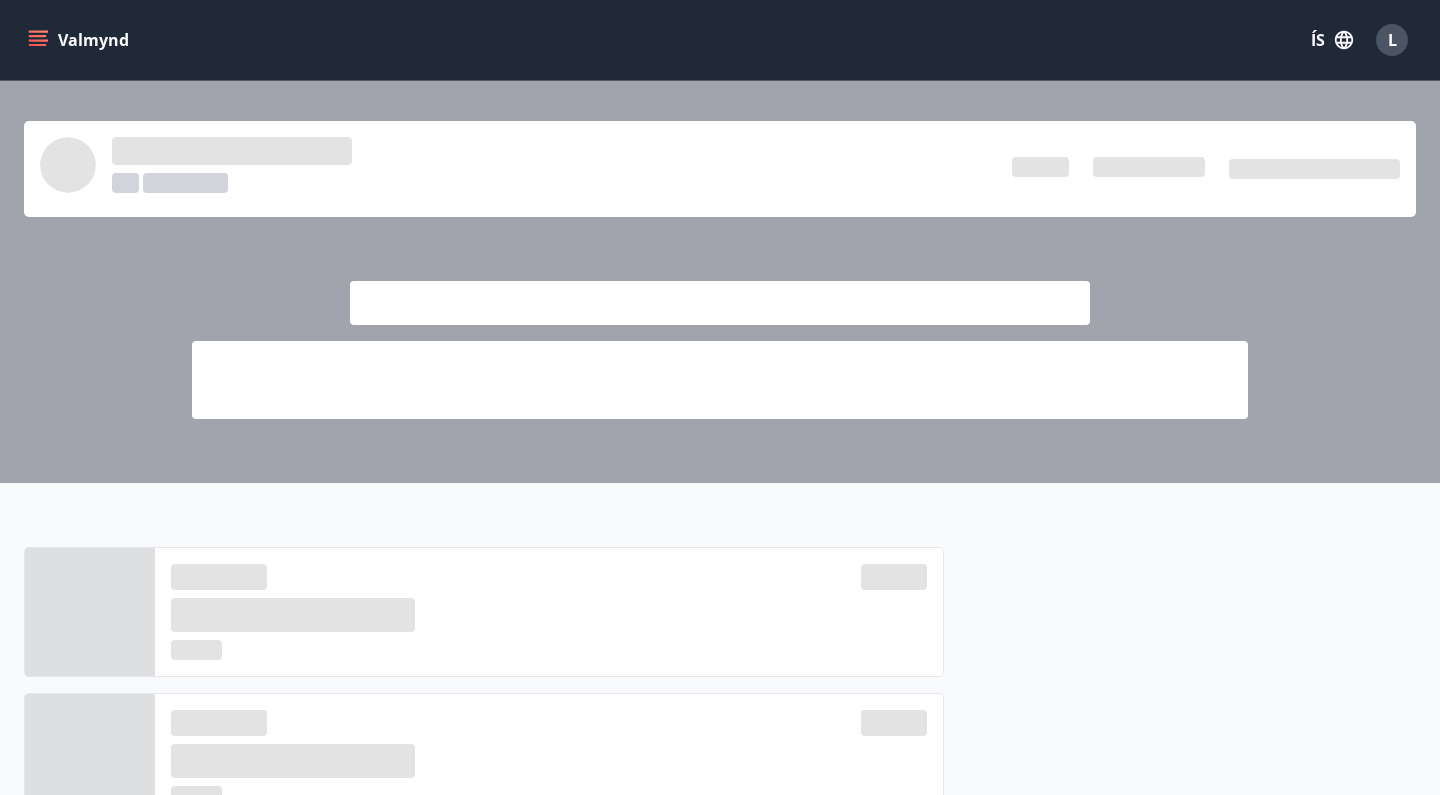 click on "L" at bounding box center (1392, 40) 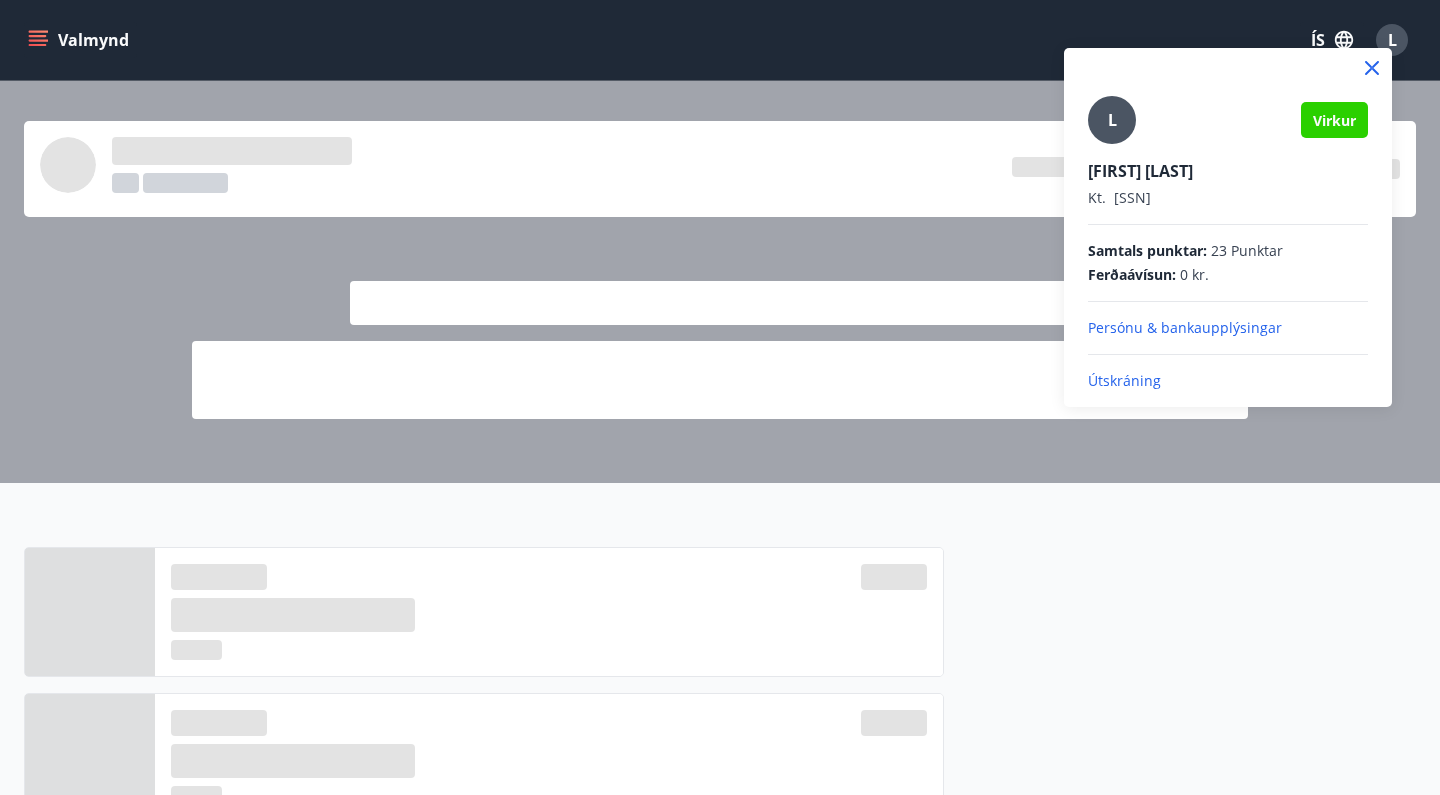 click on "Samtals punktar :" at bounding box center [1147, 251] 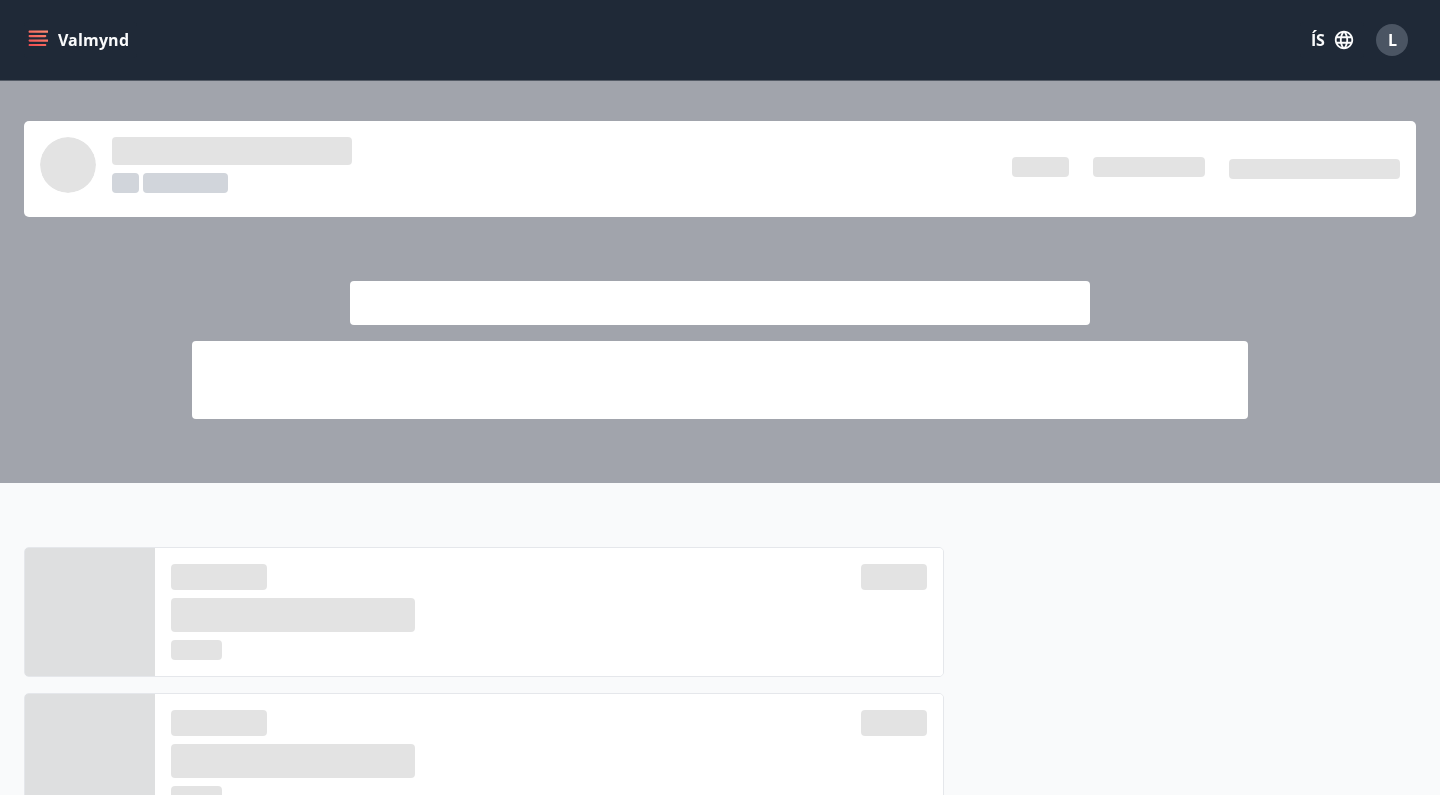 click 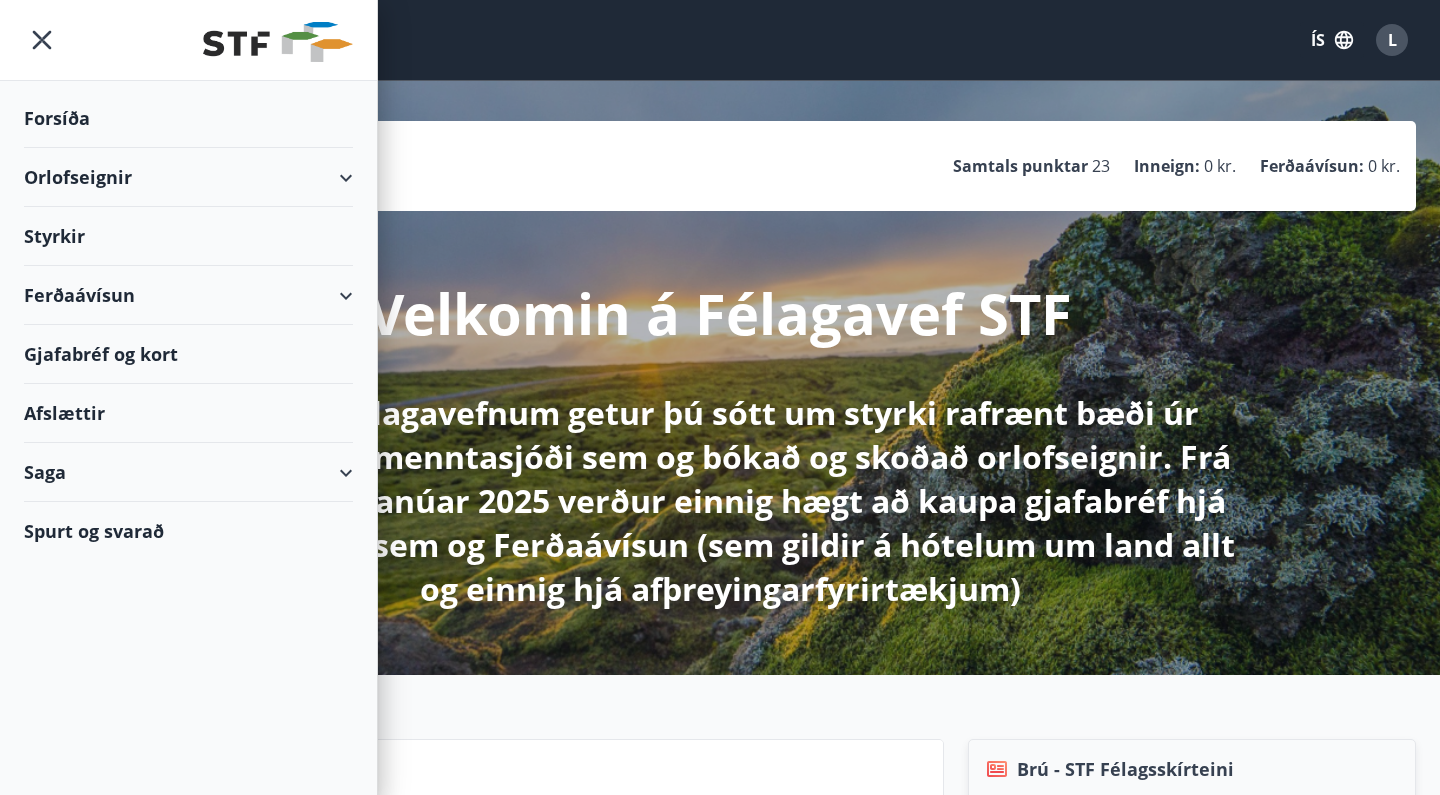 click on "Saga" at bounding box center (188, 472) 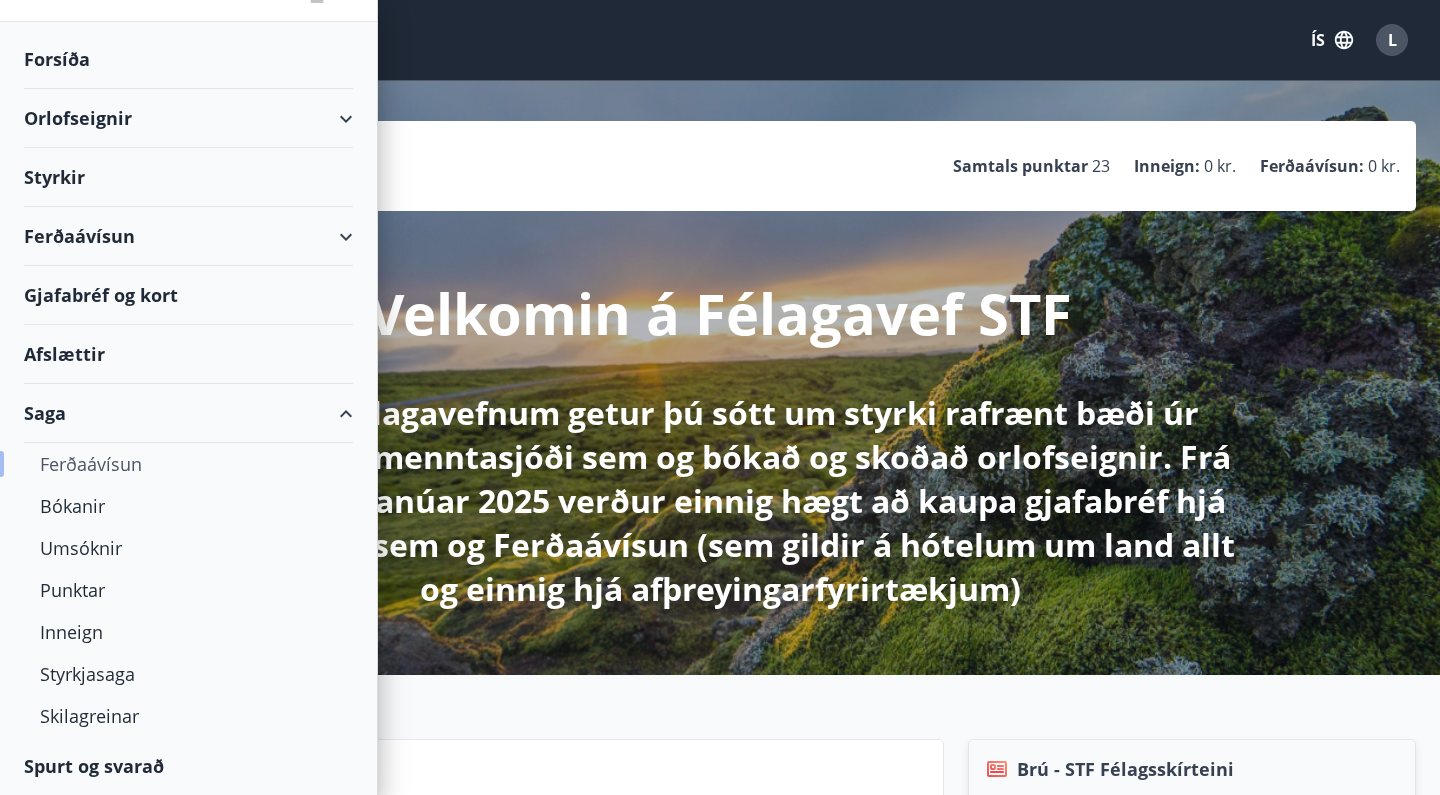scroll, scrollTop: 59, scrollLeft: 0, axis: vertical 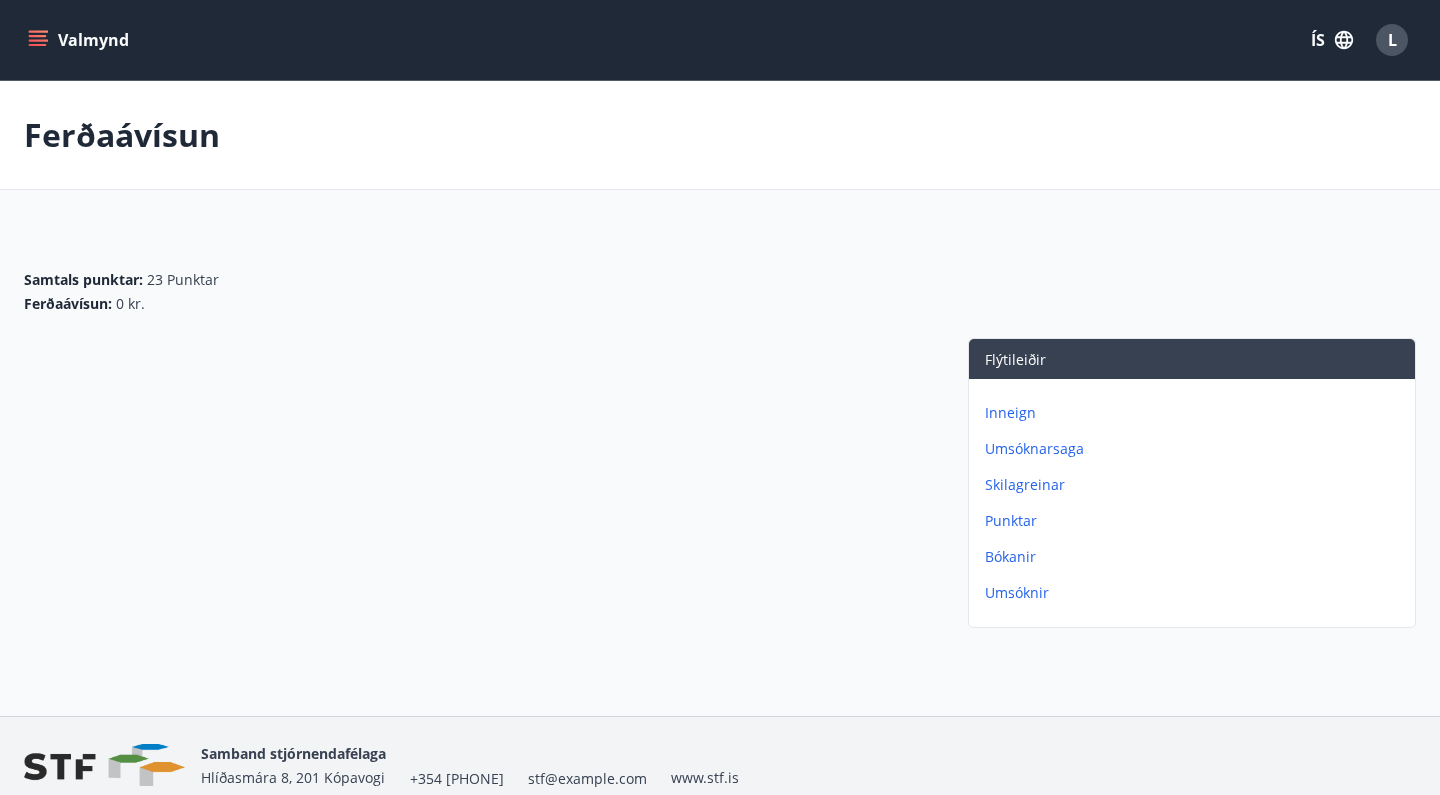 click on "Valmynd" at bounding box center [80, 40] 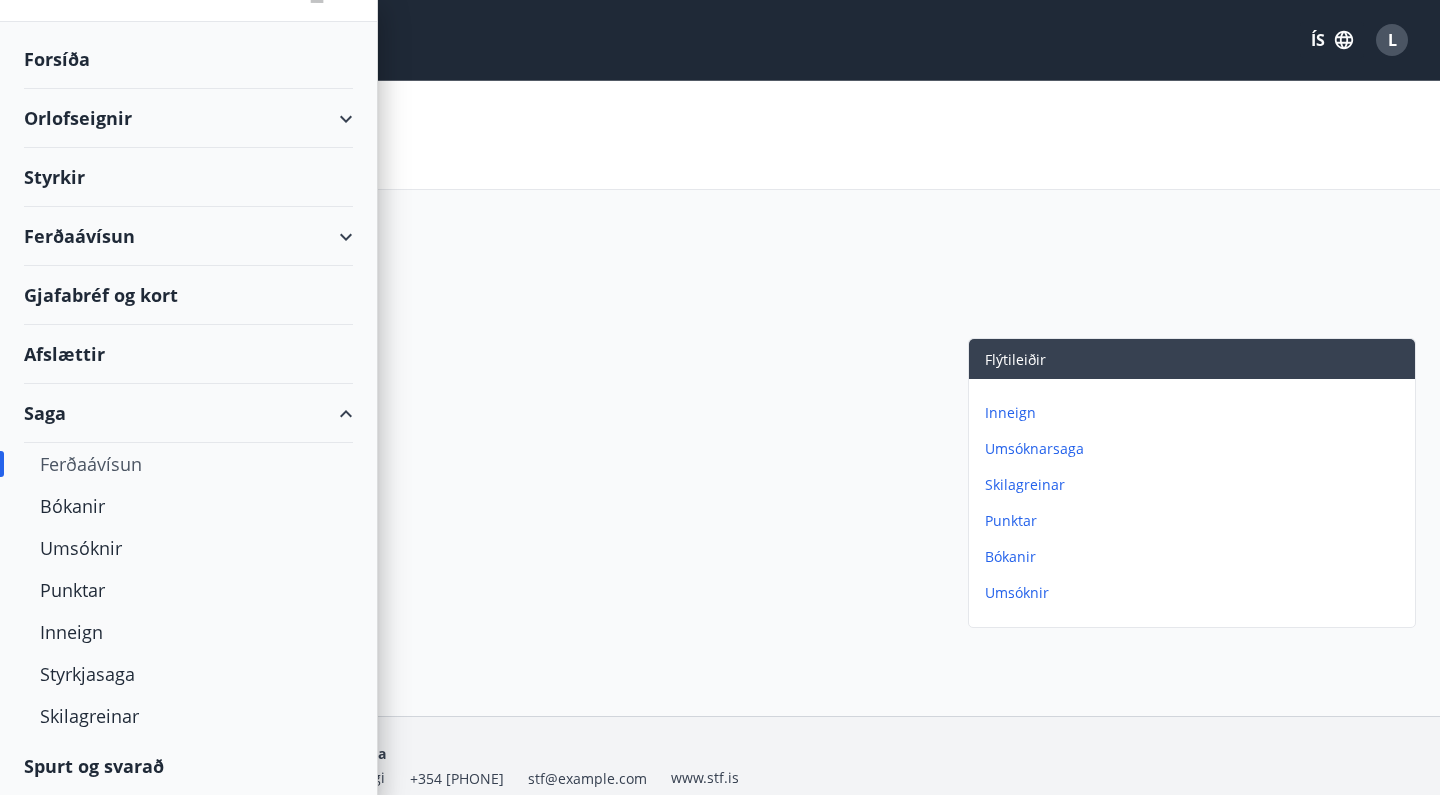 scroll, scrollTop: 59, scrollLeft: 0, axis: vertical 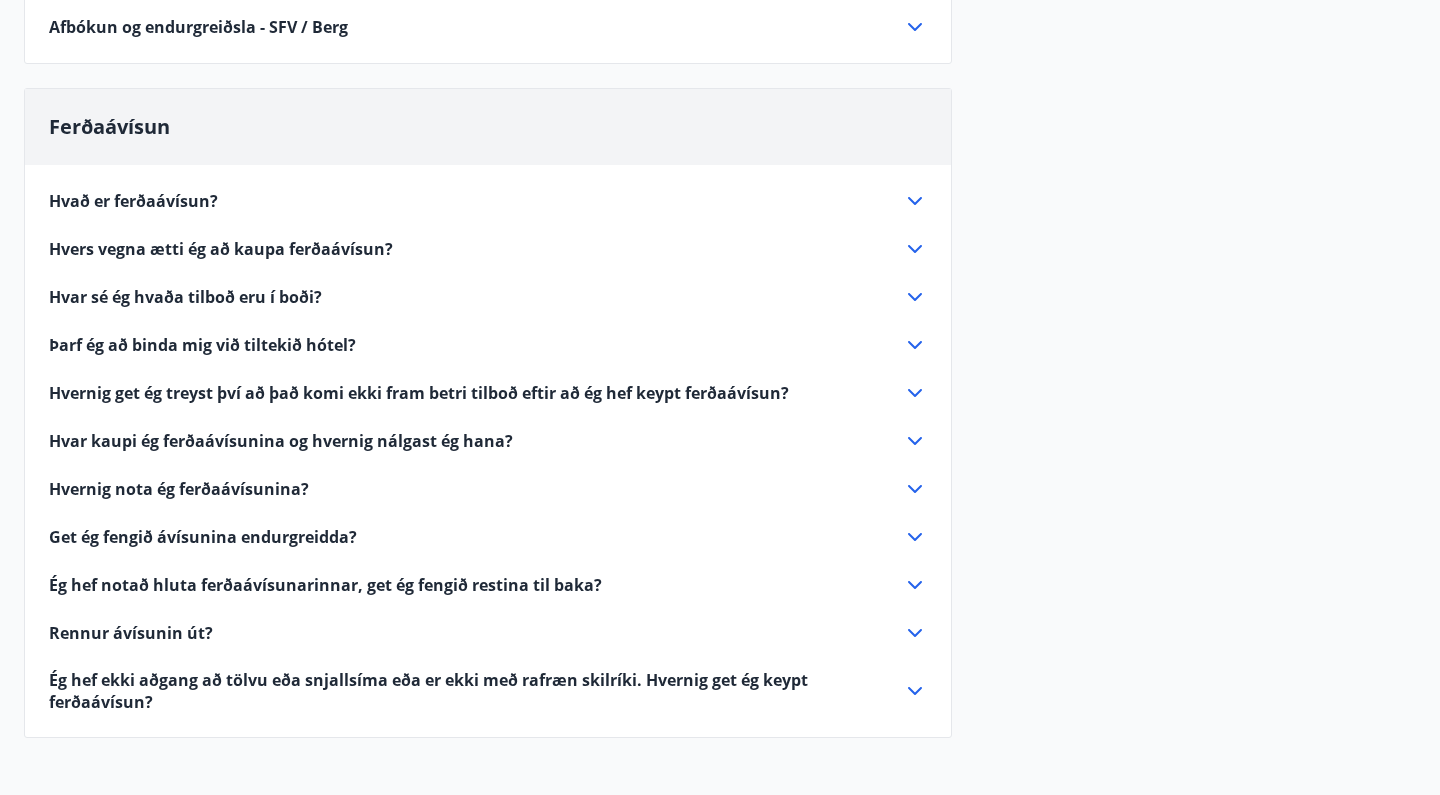 click on "Þarf ég að binda mig við tiltekið hótel?" at bounding box center (202, 345) 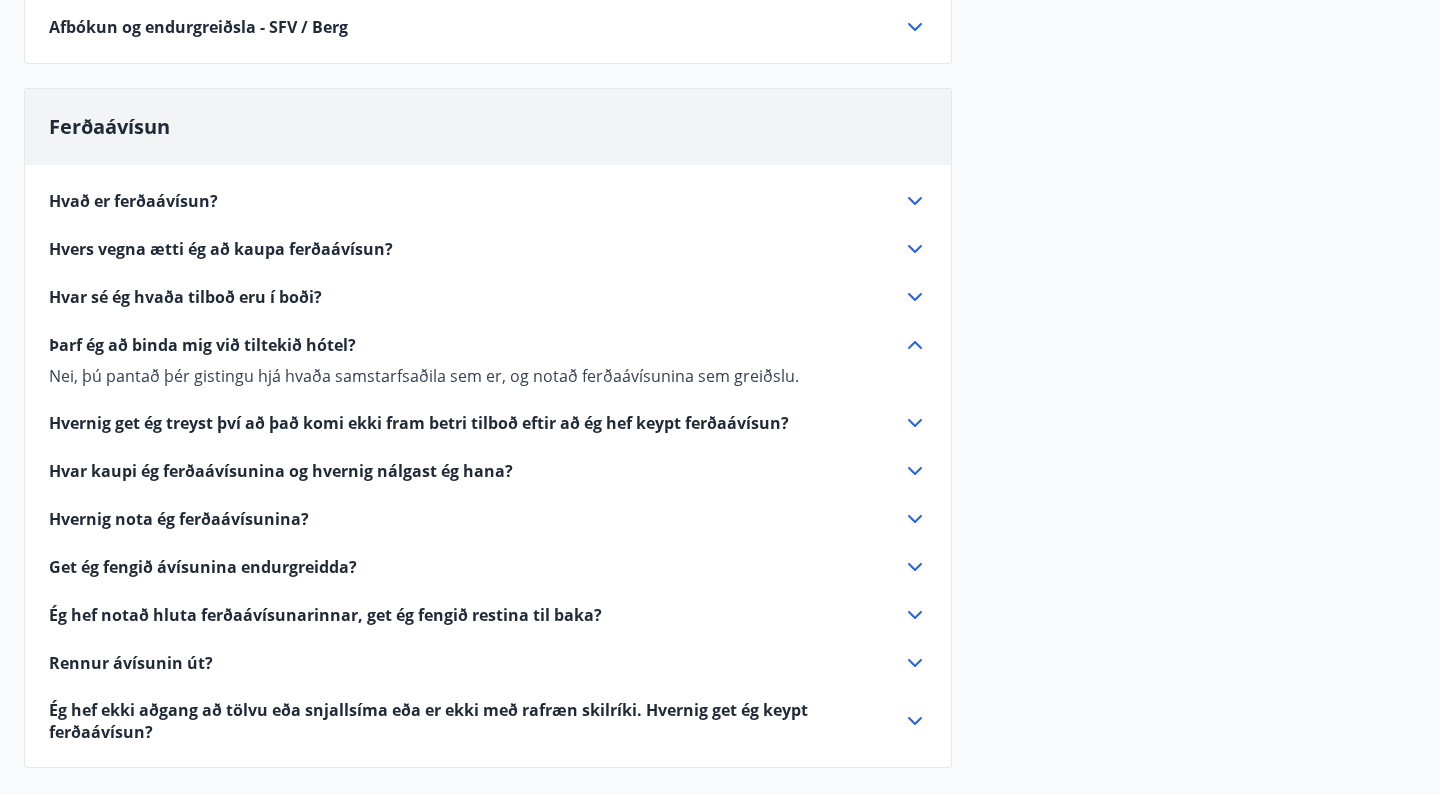 click on "Hvernig get ég treyst því að það komi ekki fram betri tilboð eftir að ég hef keypt ferðaávísun?" at bounding box center (419, 423) 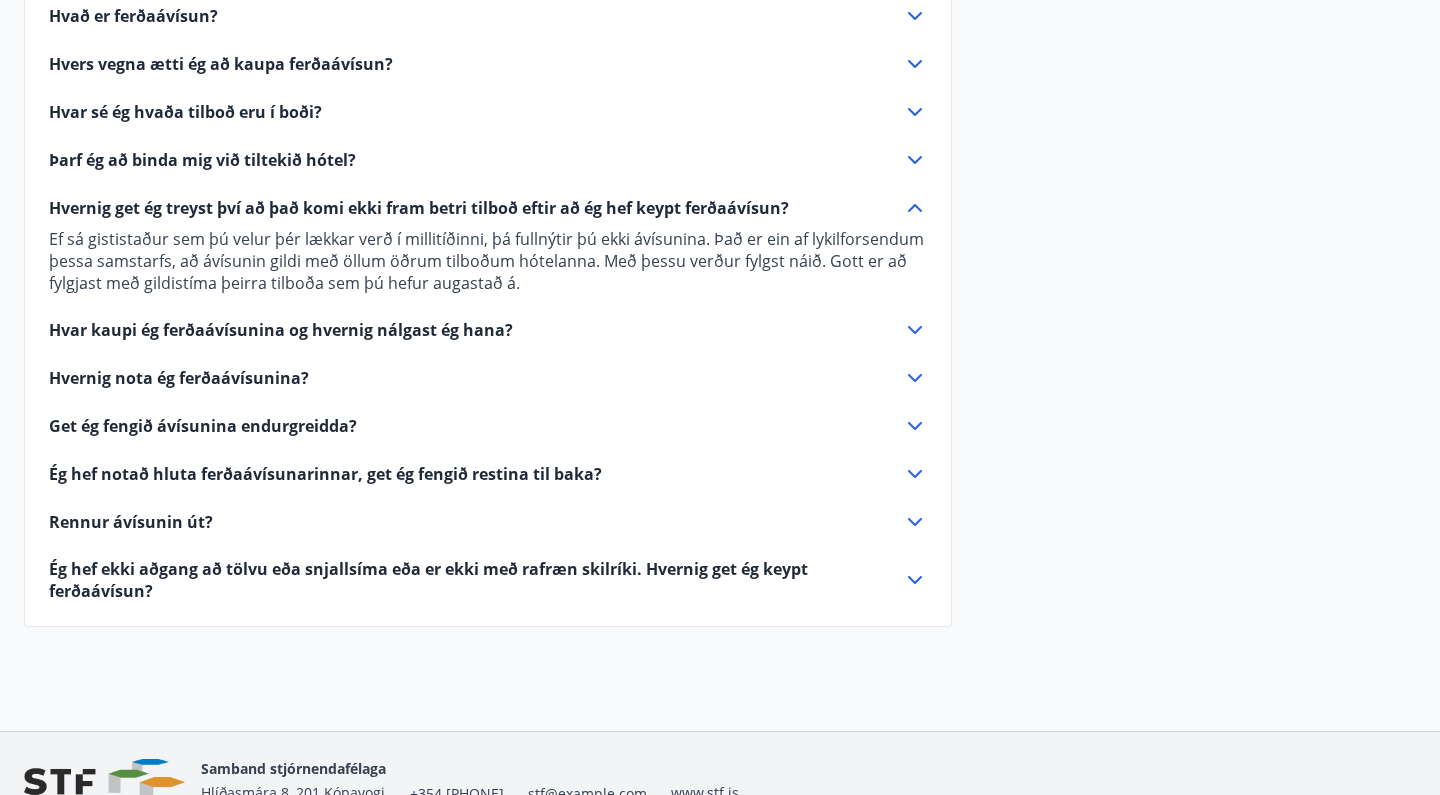 scroll, scrollTop: 921, scrollLeft: 0, axis: vertical 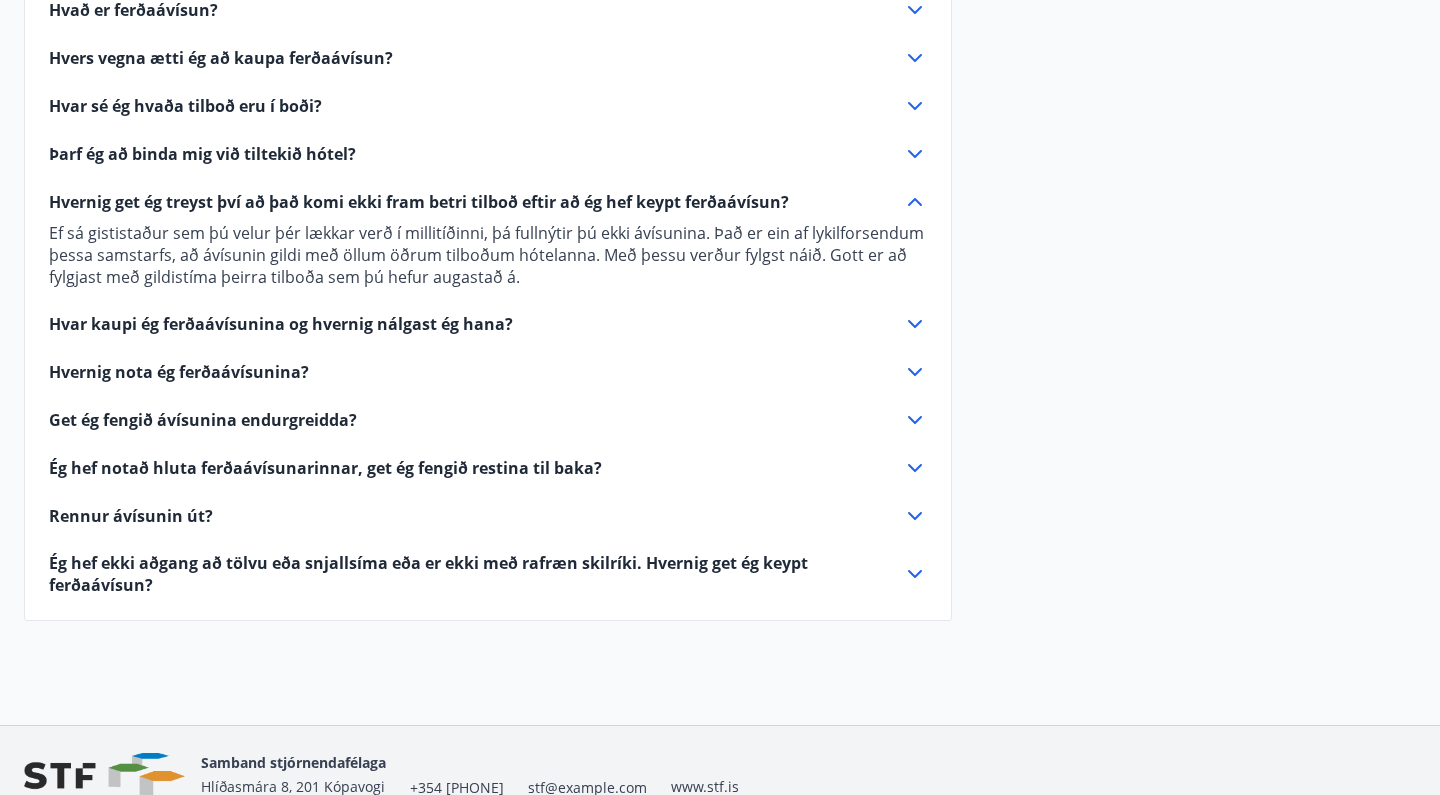 click on "Get ég fengið ávísunina endurgreidda?" at bounding box center [203, 420] 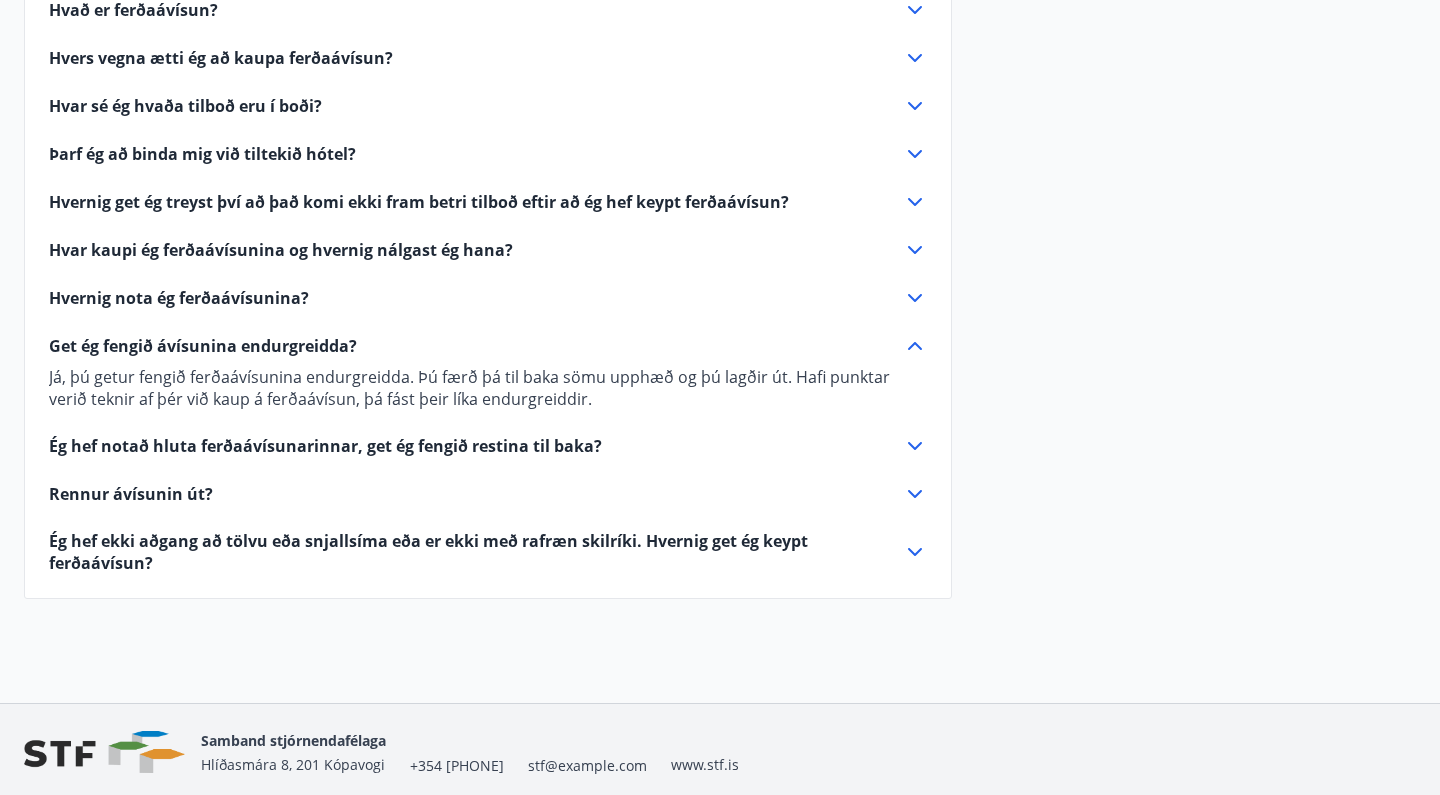 click on "Ég hef notað hluta ferðaávísunarinnar, get ég fengið restina til baka?" at bounding box center (325, 446) 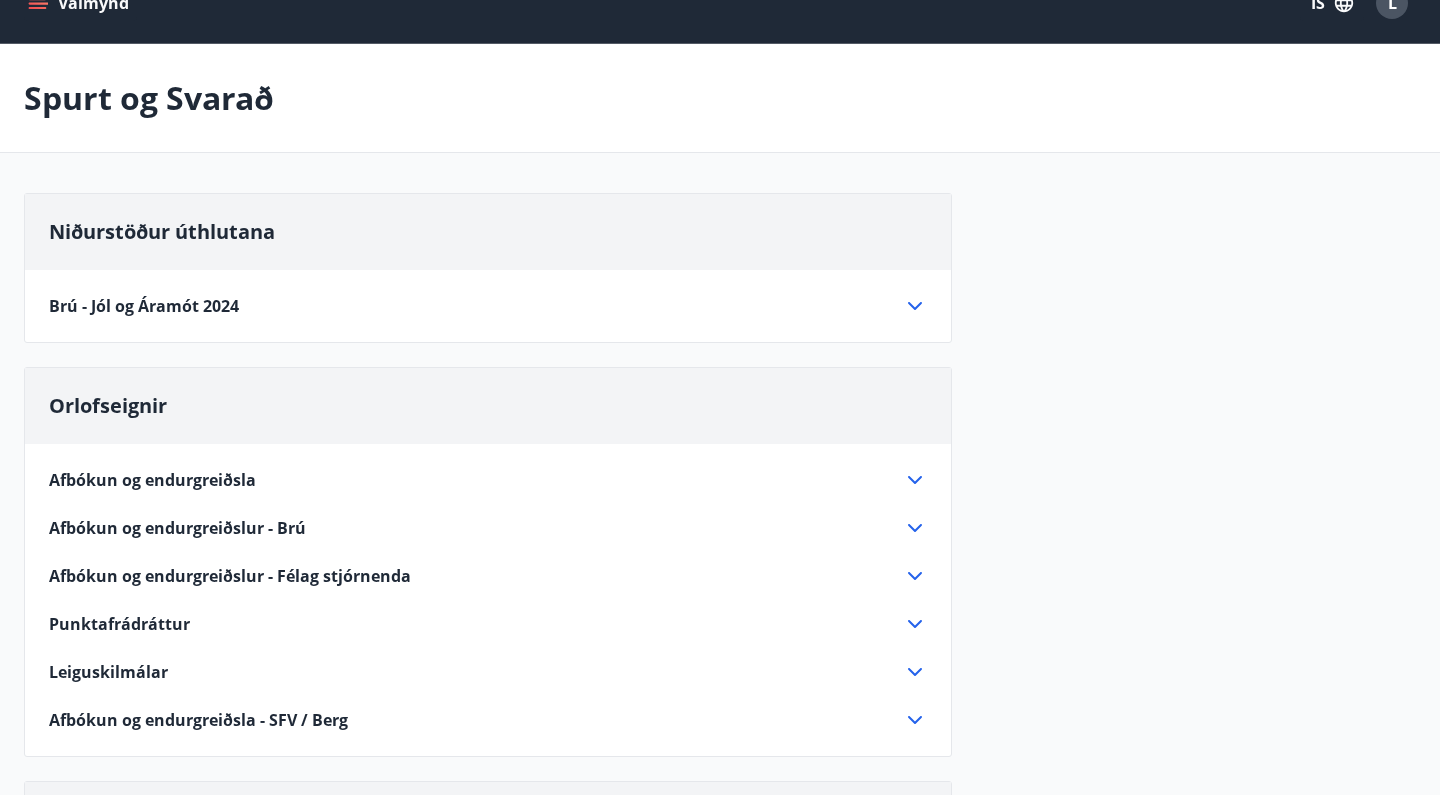 scroll, scrollTop: 0, scrollLeft: 0, axis: both 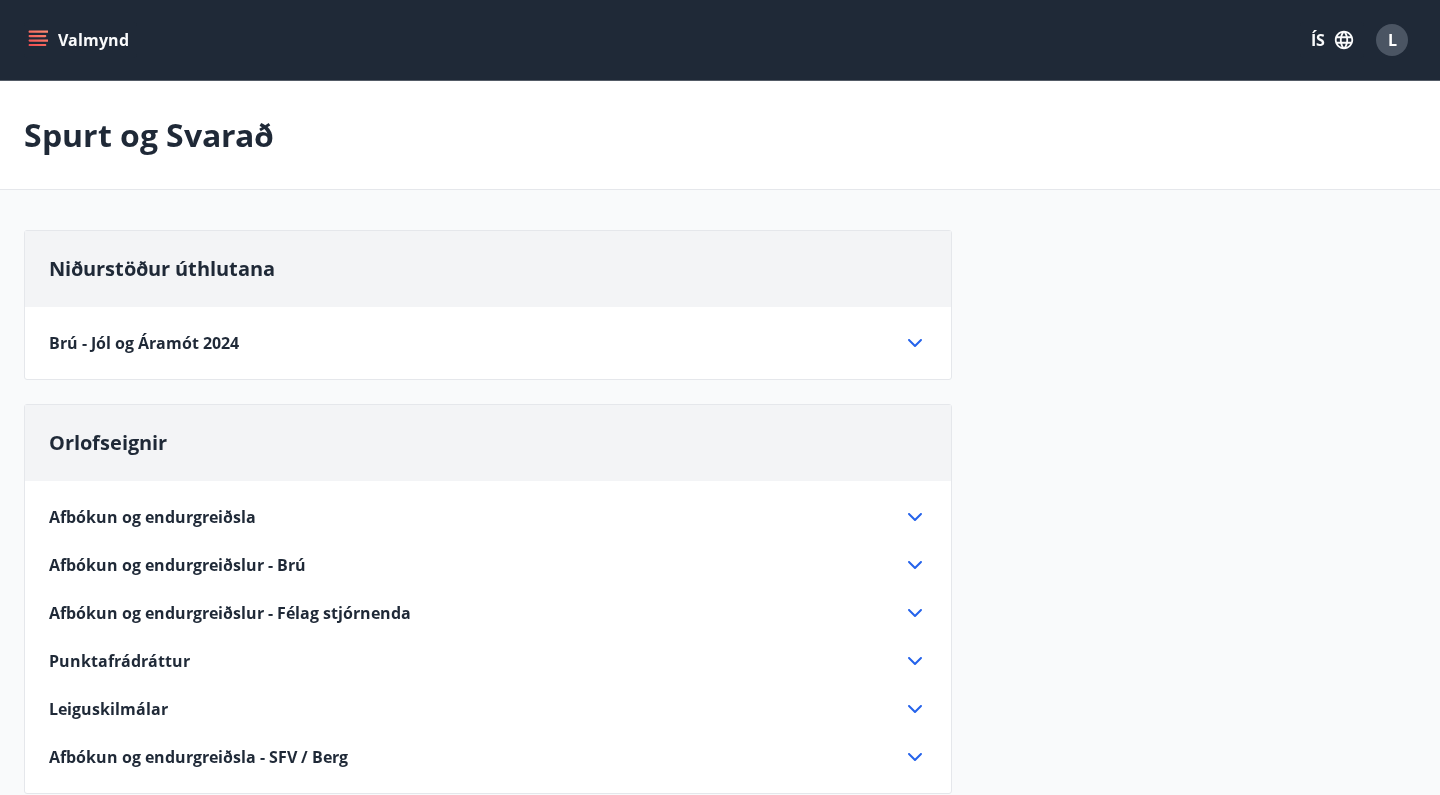 click on "Valmynd ÍS L" at bounding box center [720, 40] 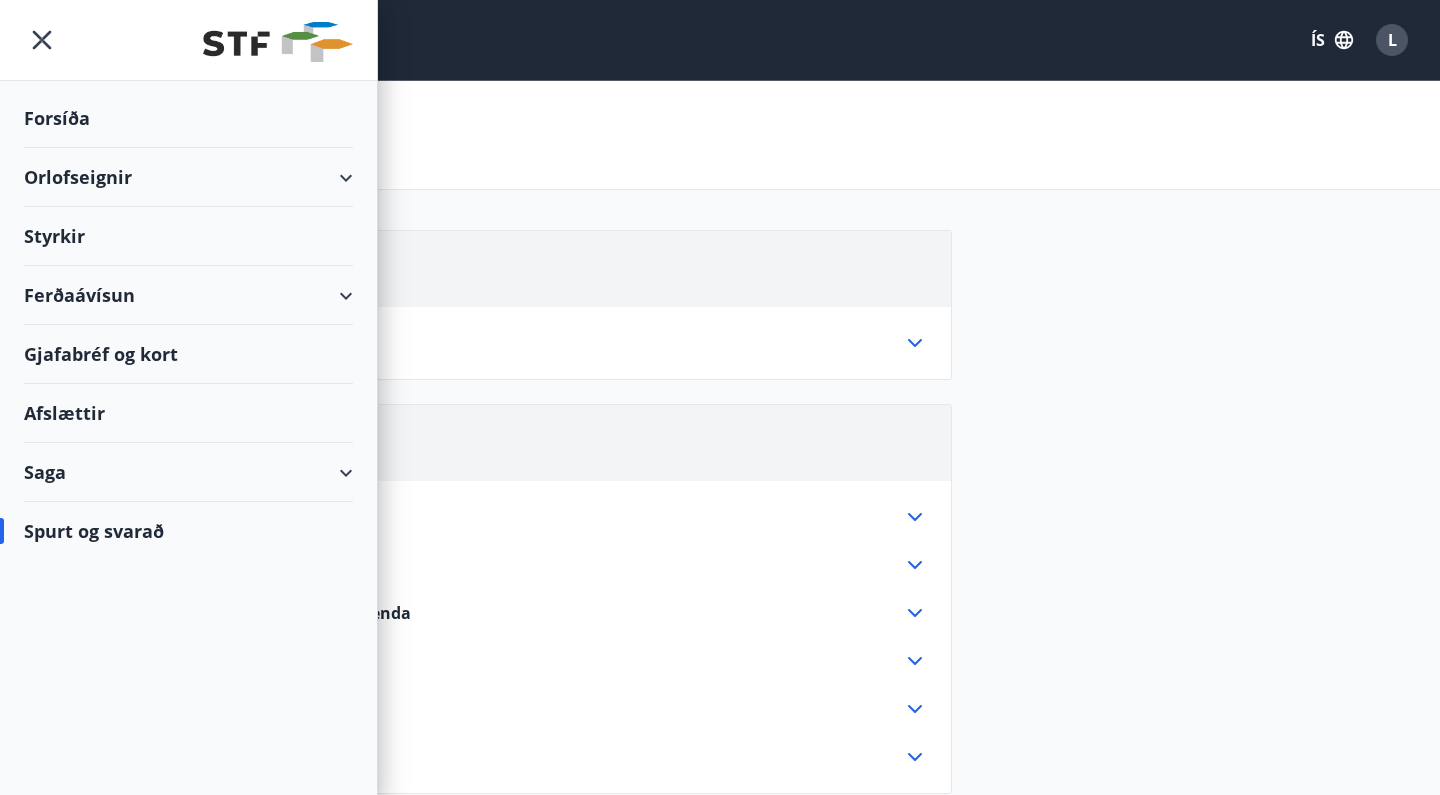click on "Ferðaávísun" at bounding box center (188, 295) 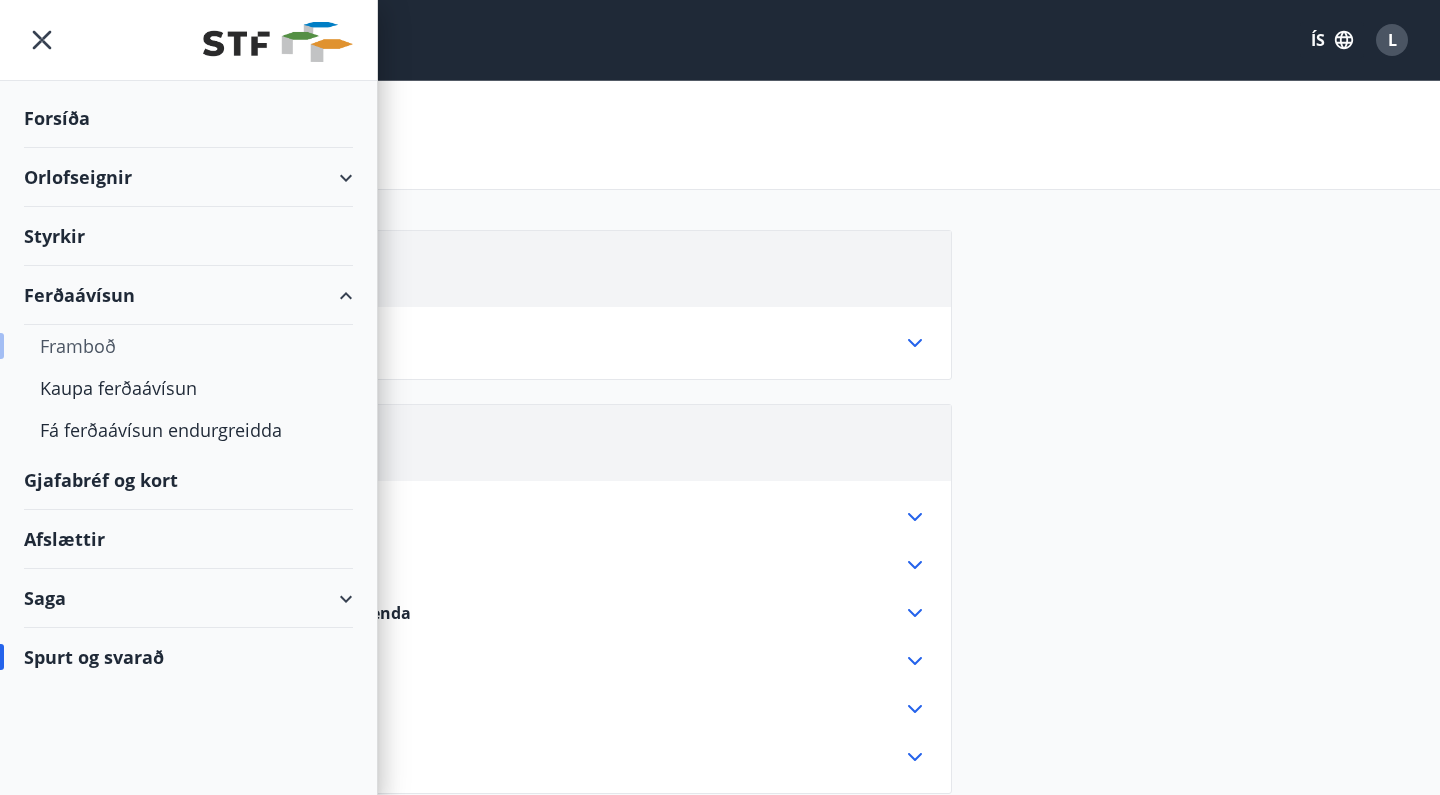 click on "Framboð" at bounding box center [188, 346] 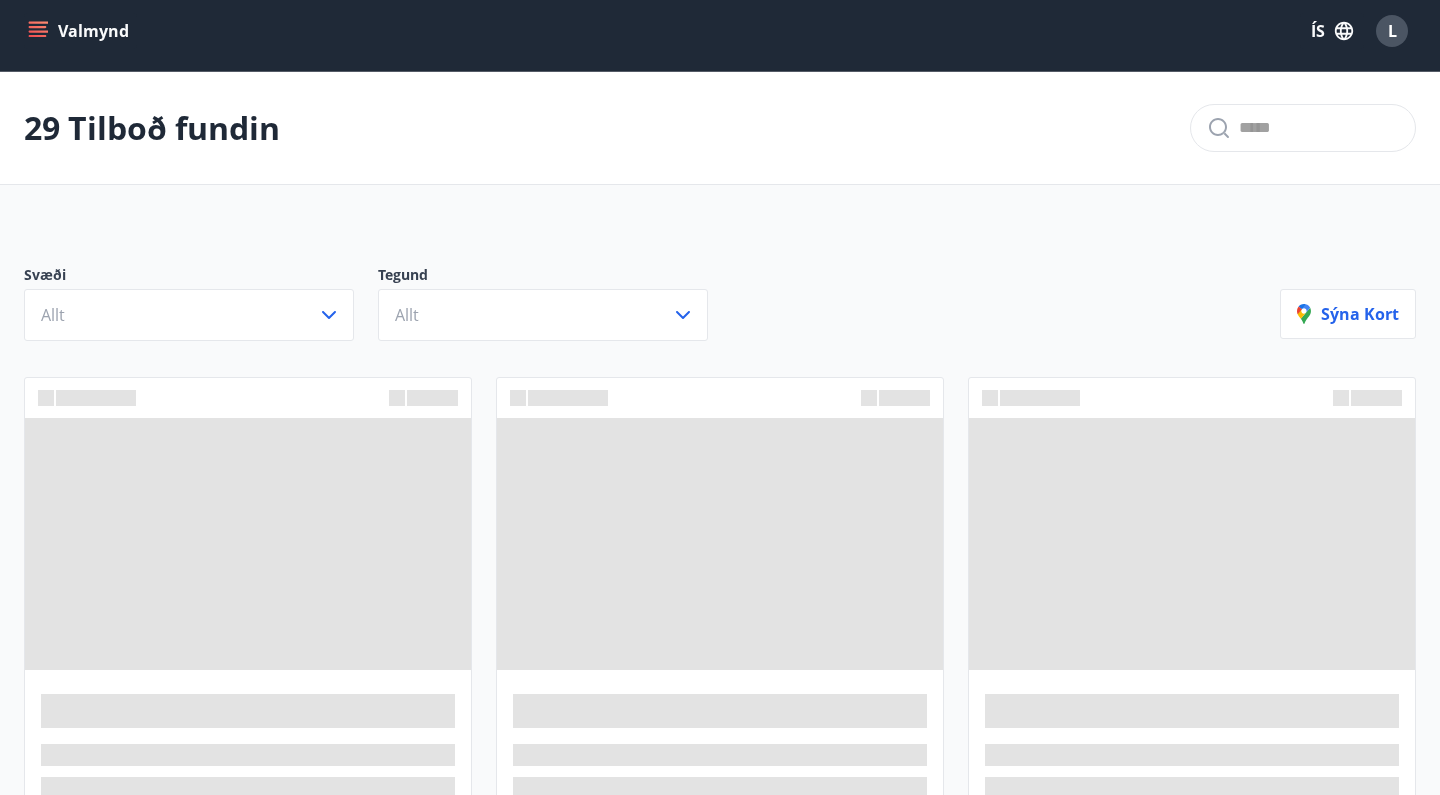 scroll, scrollTop: 12, scrollLeft: 0, axis: vertical 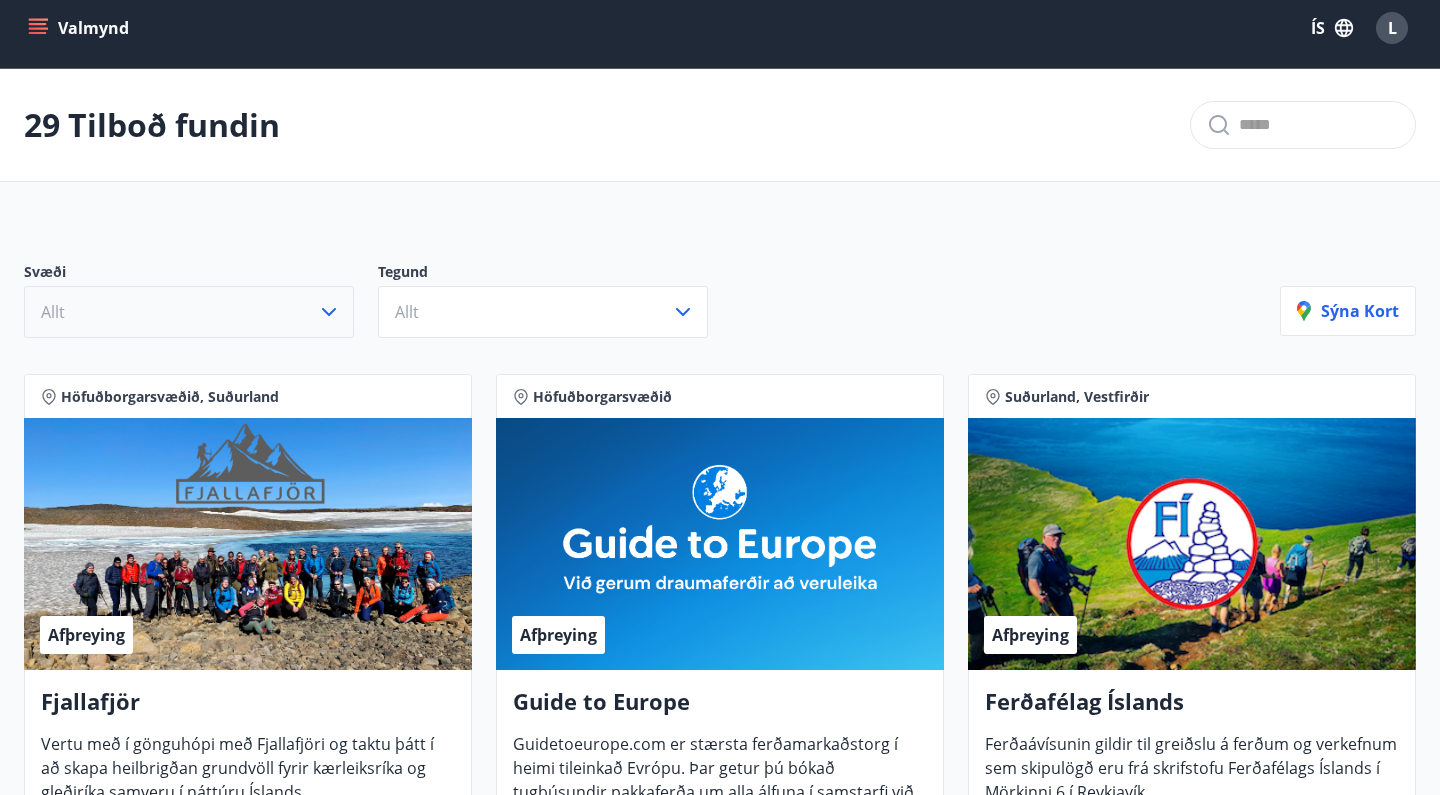 click on "Allt" at bounding box center [189, 312] 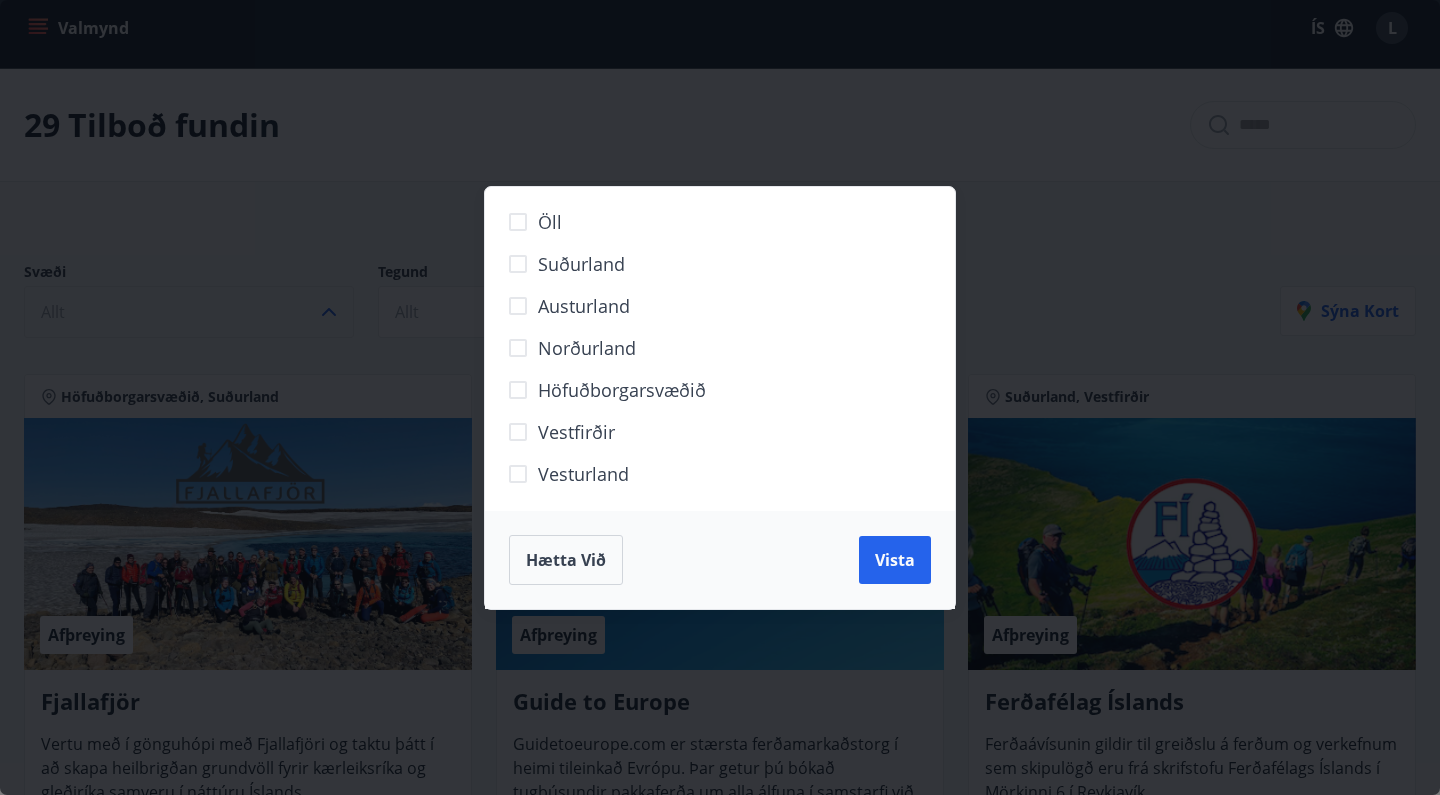 click on "Öll Suðurland Austurland Norðurland Höfuðborgarsvæðið Vestfirðir Vesturland Hætta við Vista" at bounding box center (720, 397) 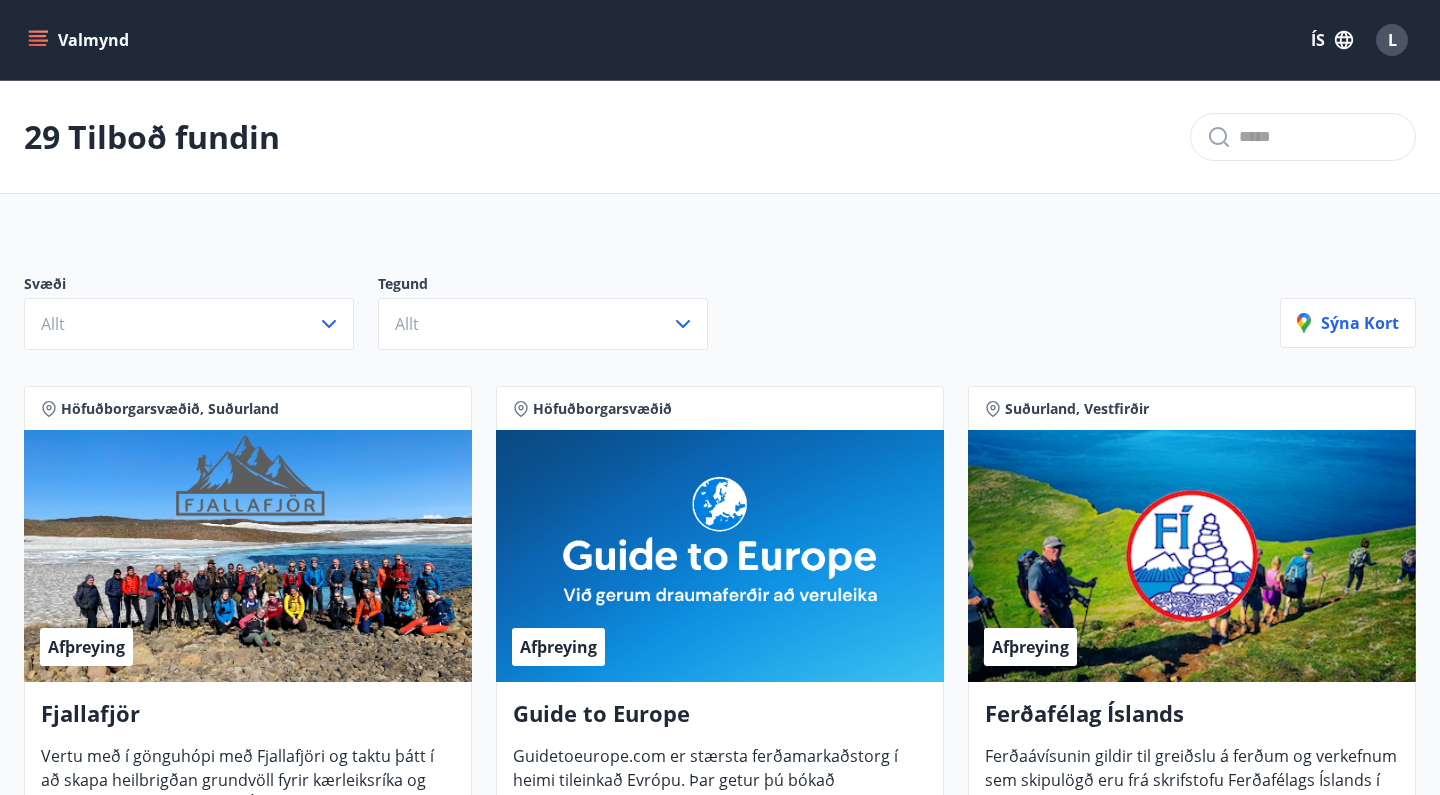 scroll, scrollTop: 0, scrollLeft: 0, axis: both 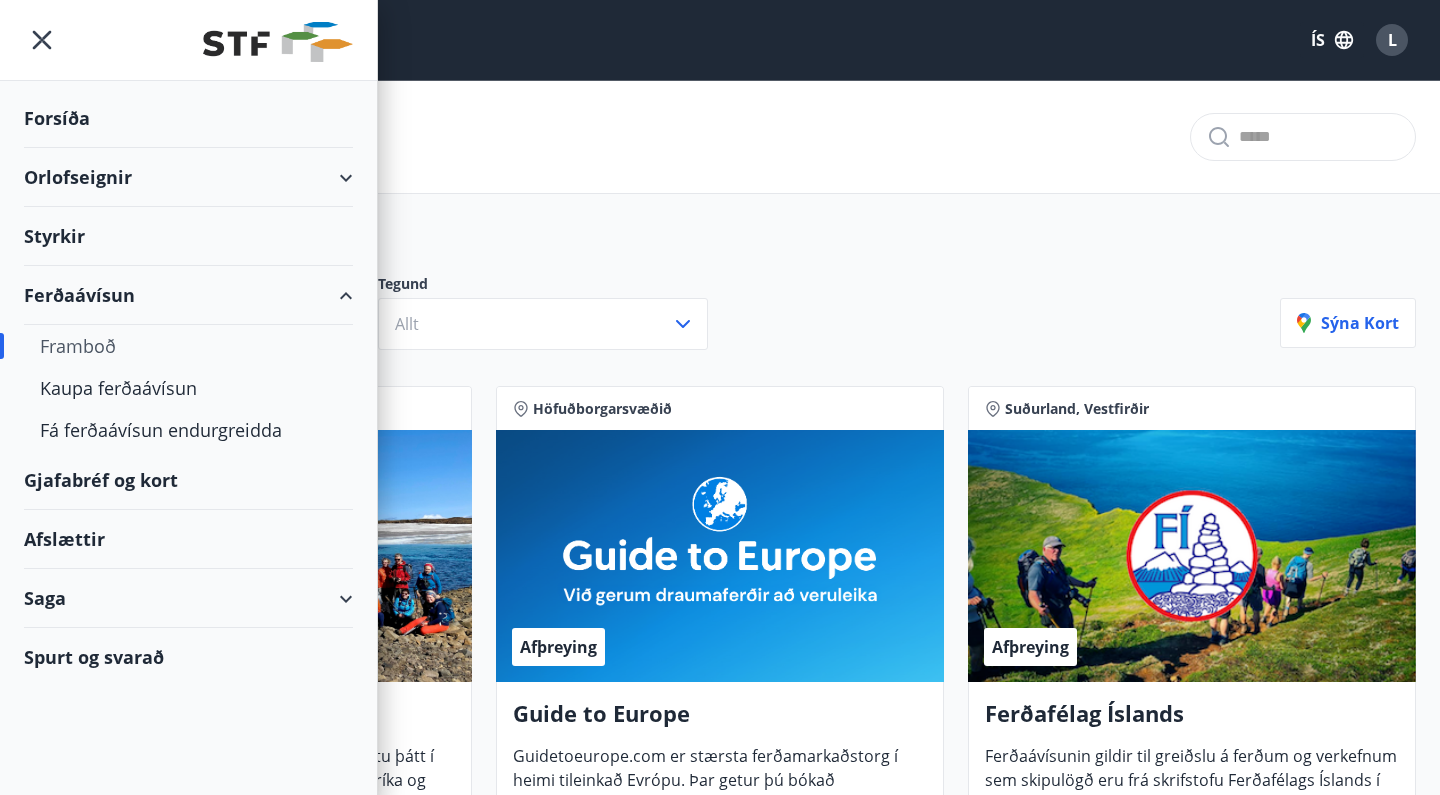 click on "Styrkir" at bounding box center [188, 118] 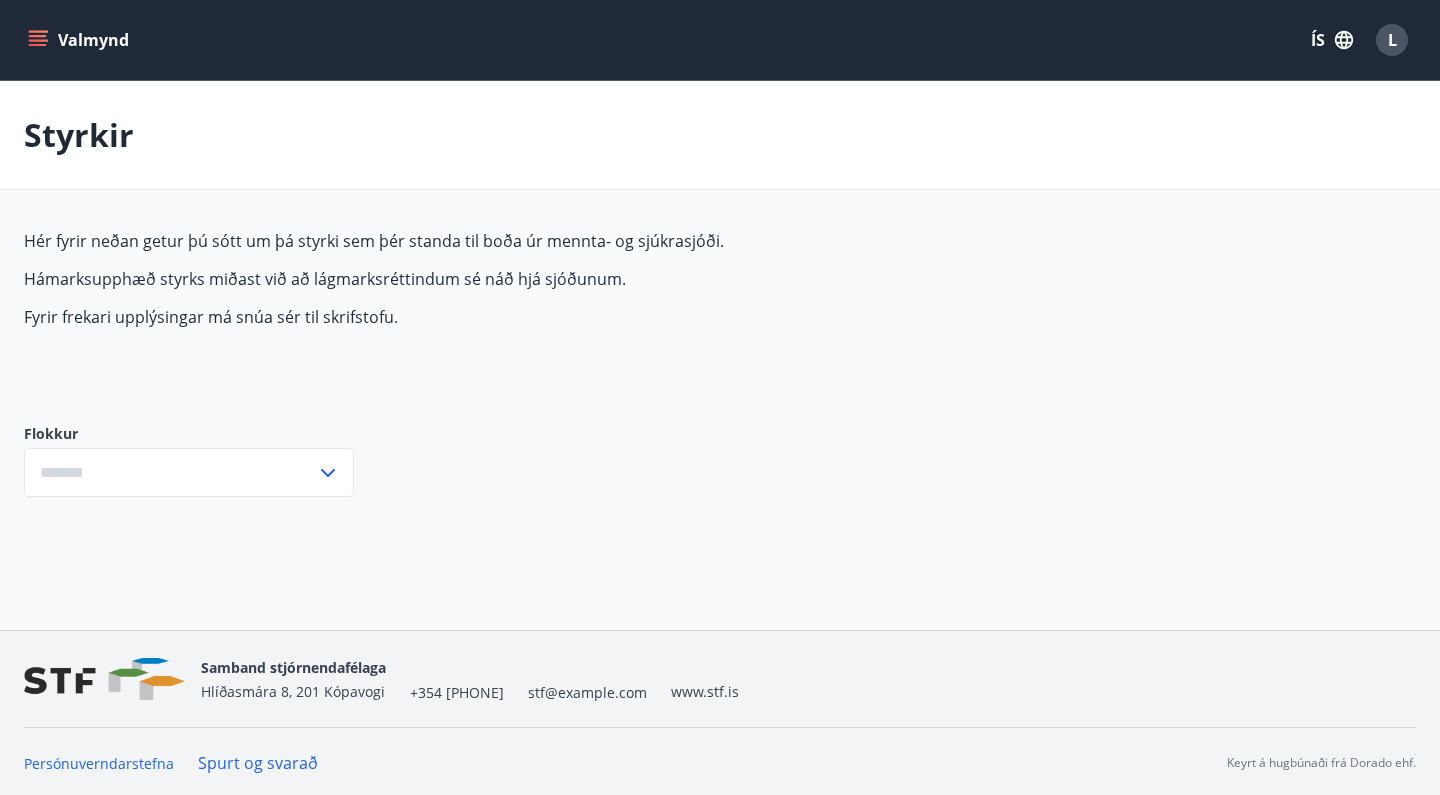 type on "***" 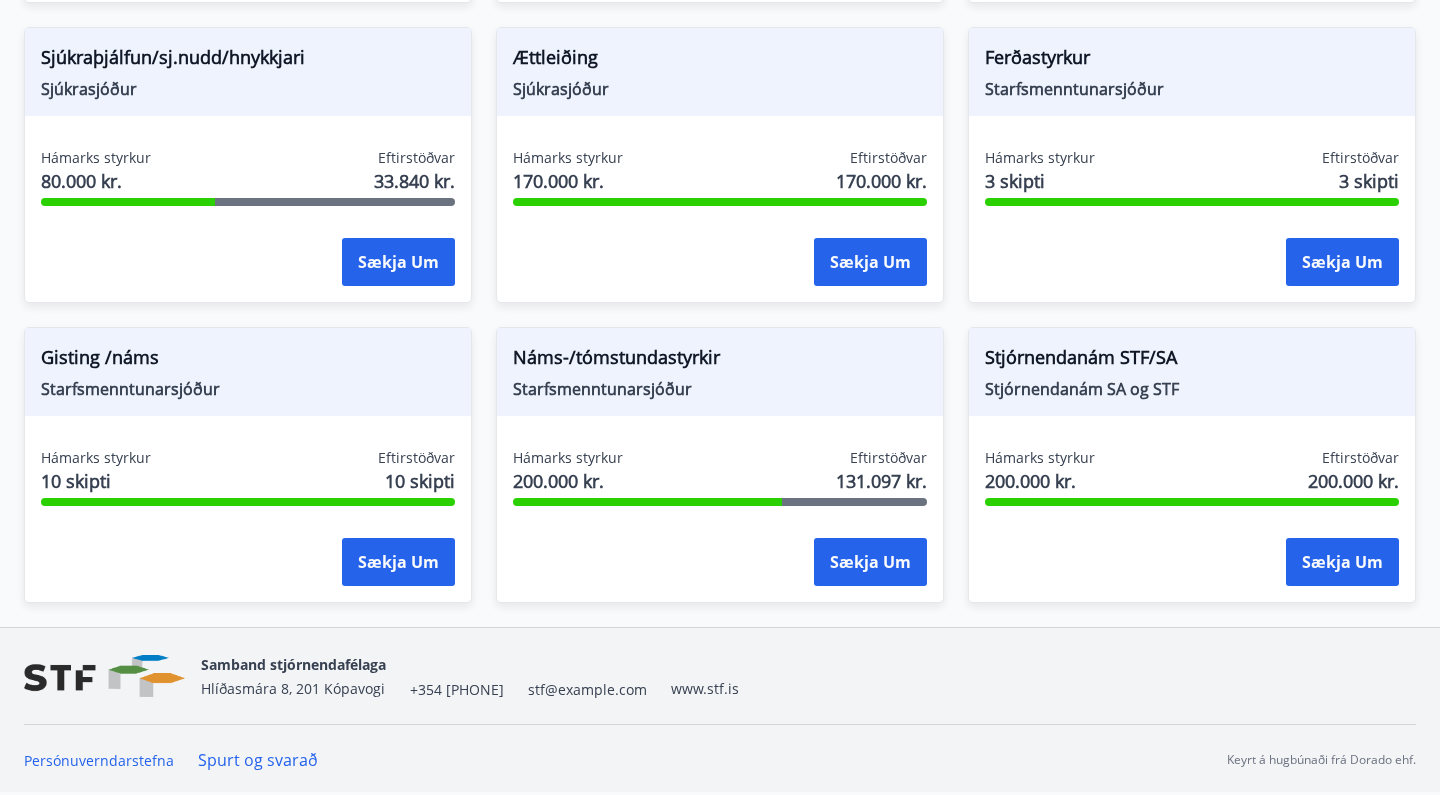 scroll, scrollTop: 1701, scrollLeft: 0, axis: vertical 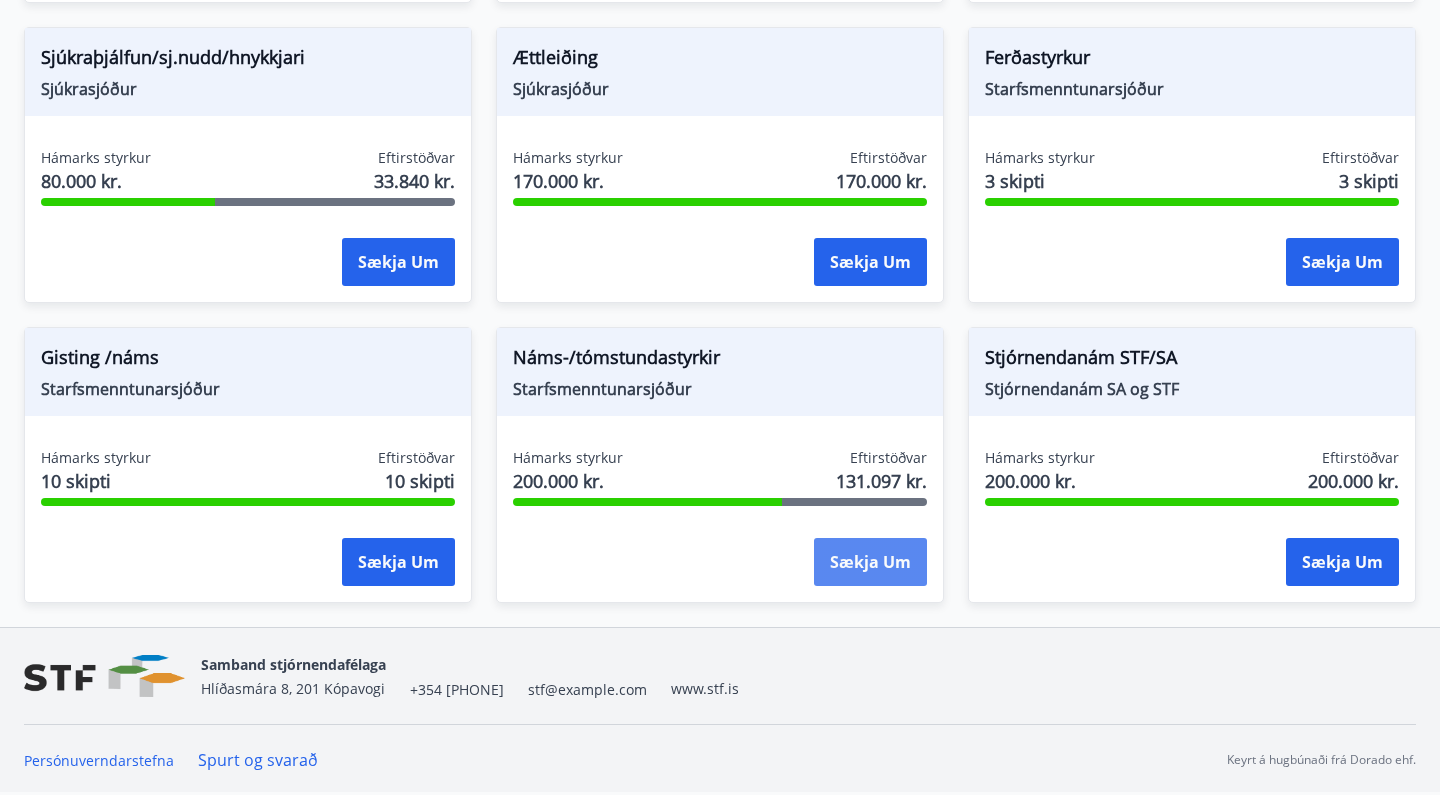 click on "Sækja um" at bounding box center [870, 562] 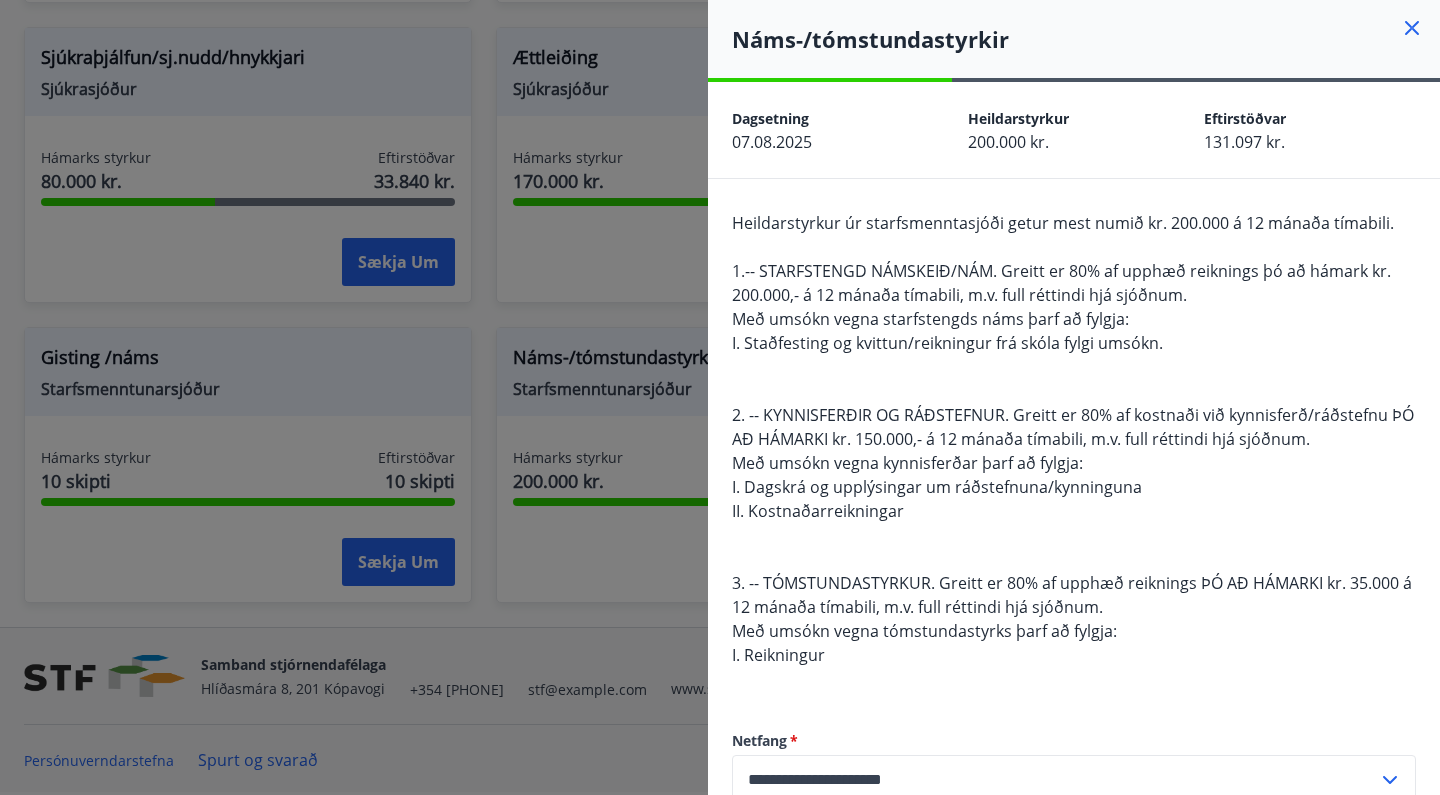 click 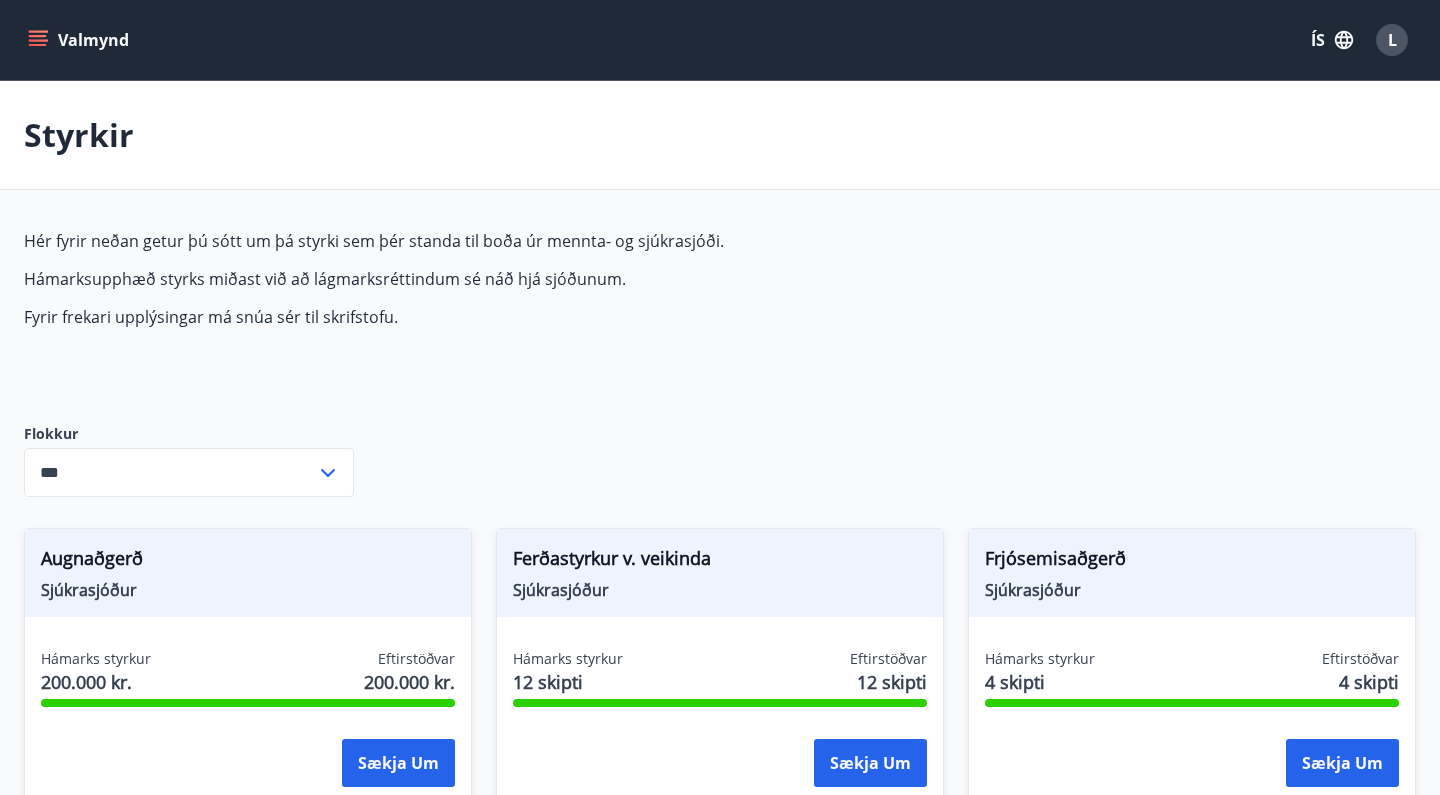 scroll, scrollTop: 0, scrollLeft: 0, axis: both 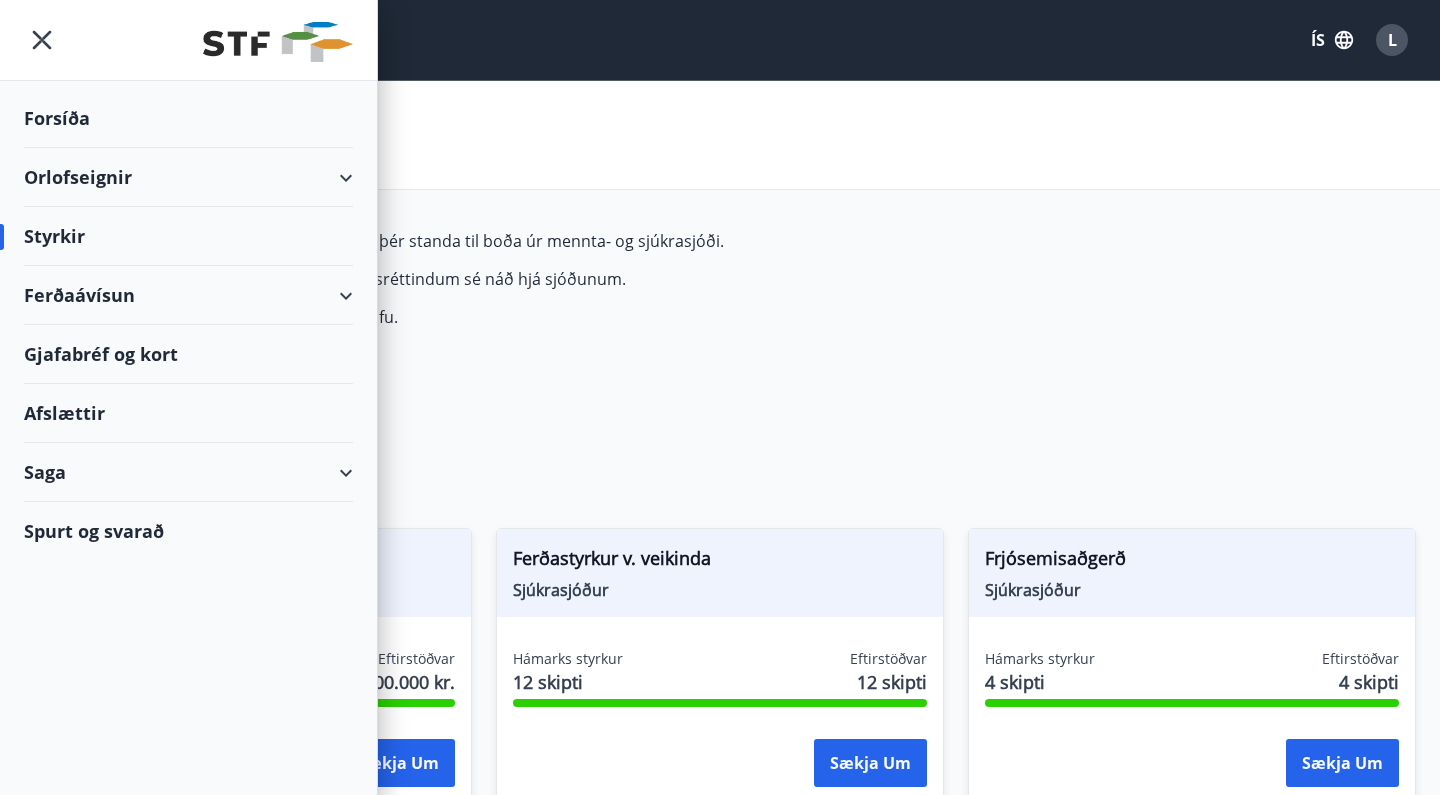 click on "Orlofseignir" at bounding box center (188, 177) 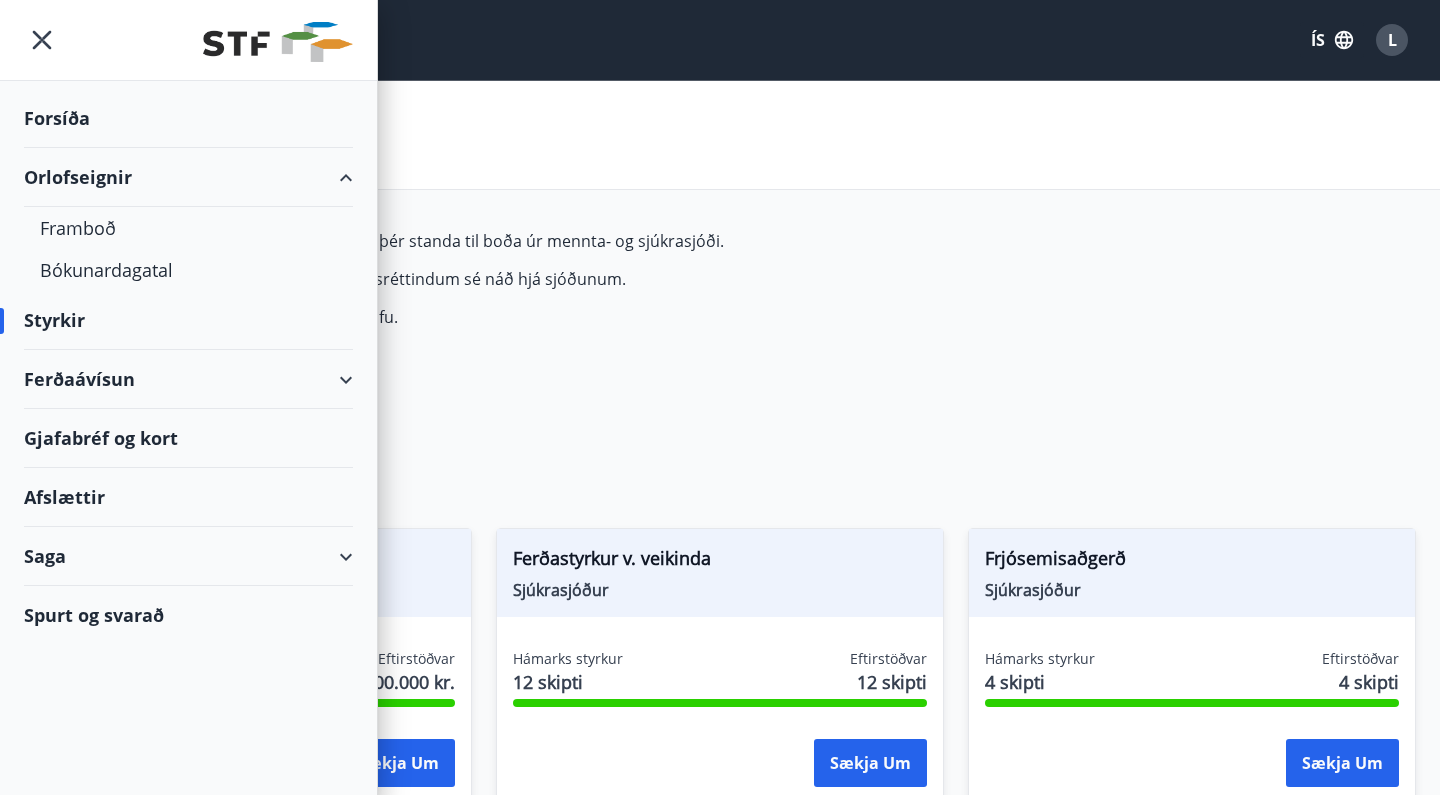 click on "Hér fyrir neðan getur þú sótt um þá styrki sem þér standa til boða úr mennta- og sjúkrasjóði.
Hámarksupphæð styrks miðast við að lágmarksréttindum sé náð hjá sjóðunum.
Fyrir frekari upplýsingar má snúa sér til skrifstofu." at bounding box center [496, 311] 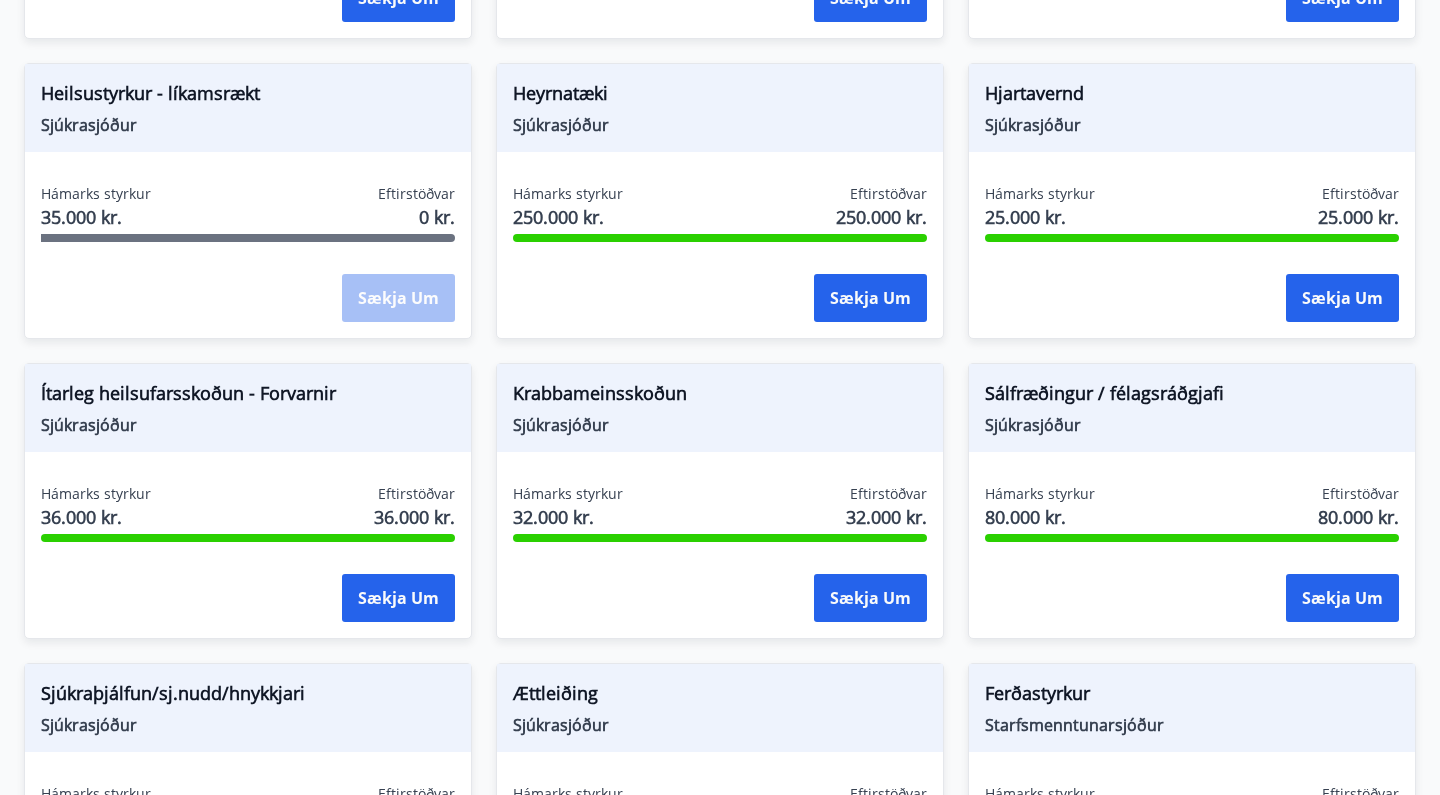 scroll, scrollTop: 434, scrollLeft: 0, axis: vertical 